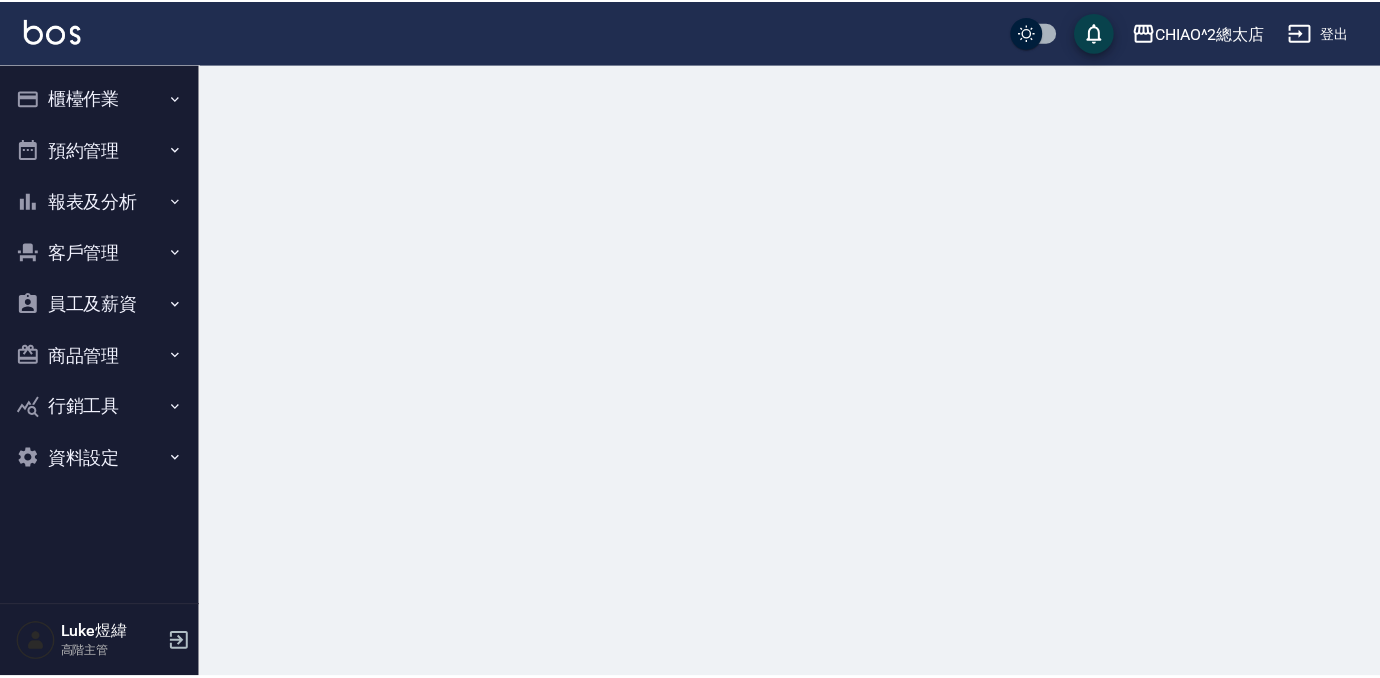 scroll, scrollTop: 0, scrollLeft: 0, axis: both 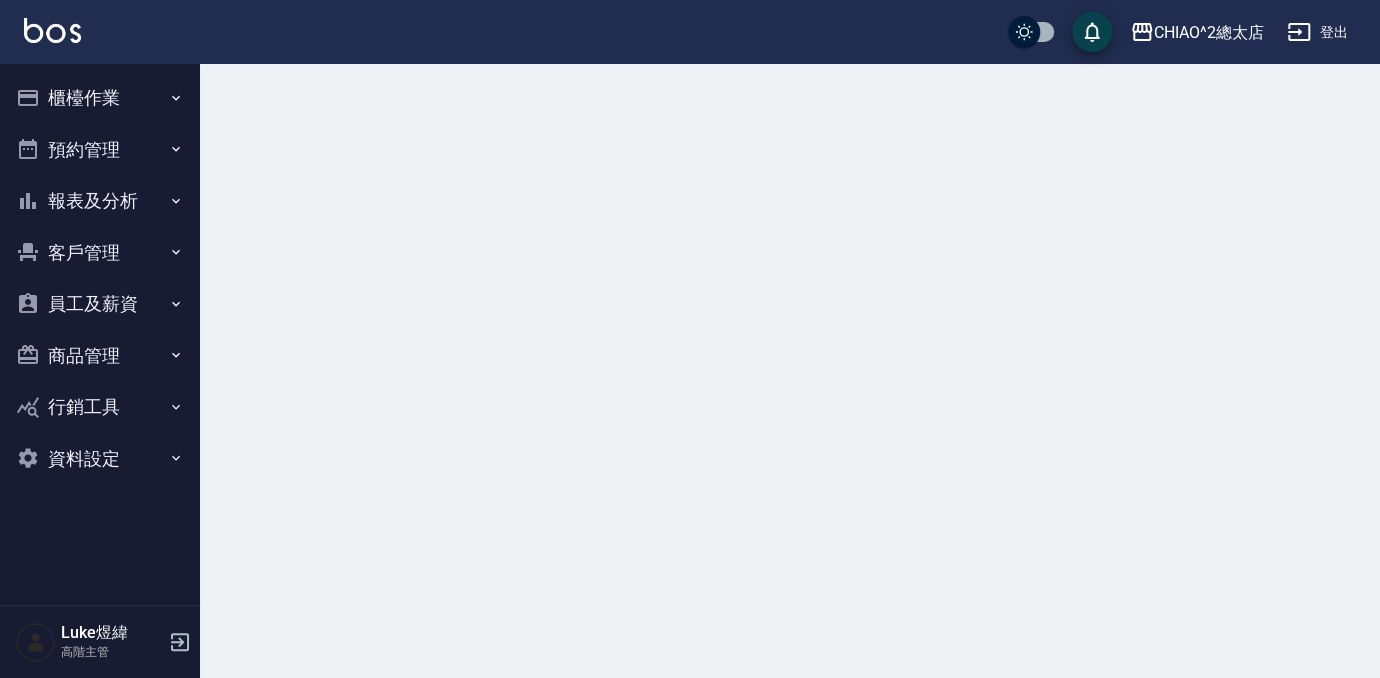 click on "報表及分析" at bounding box center (100, 201) 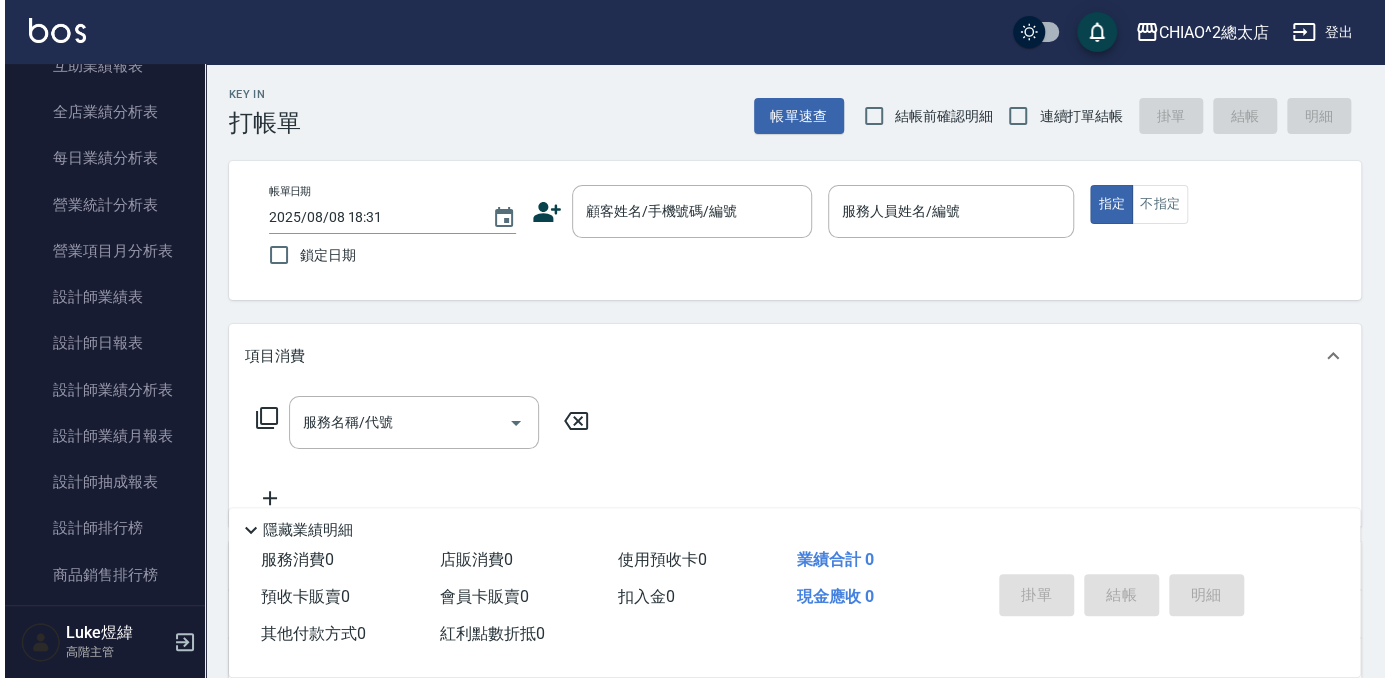scroll, scrollTop: 636, scrollLeft: 0, axis: vertical 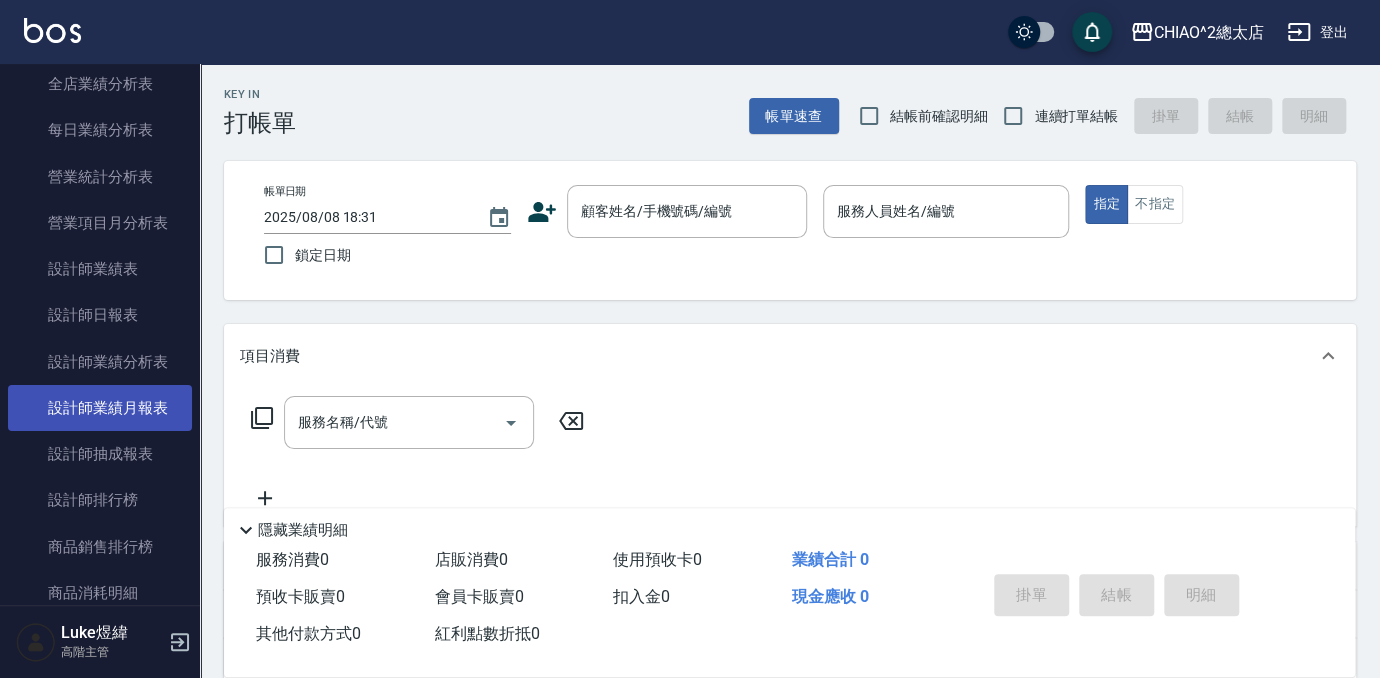 click on "設計師業績月報表" at bounding box center [100, 408] 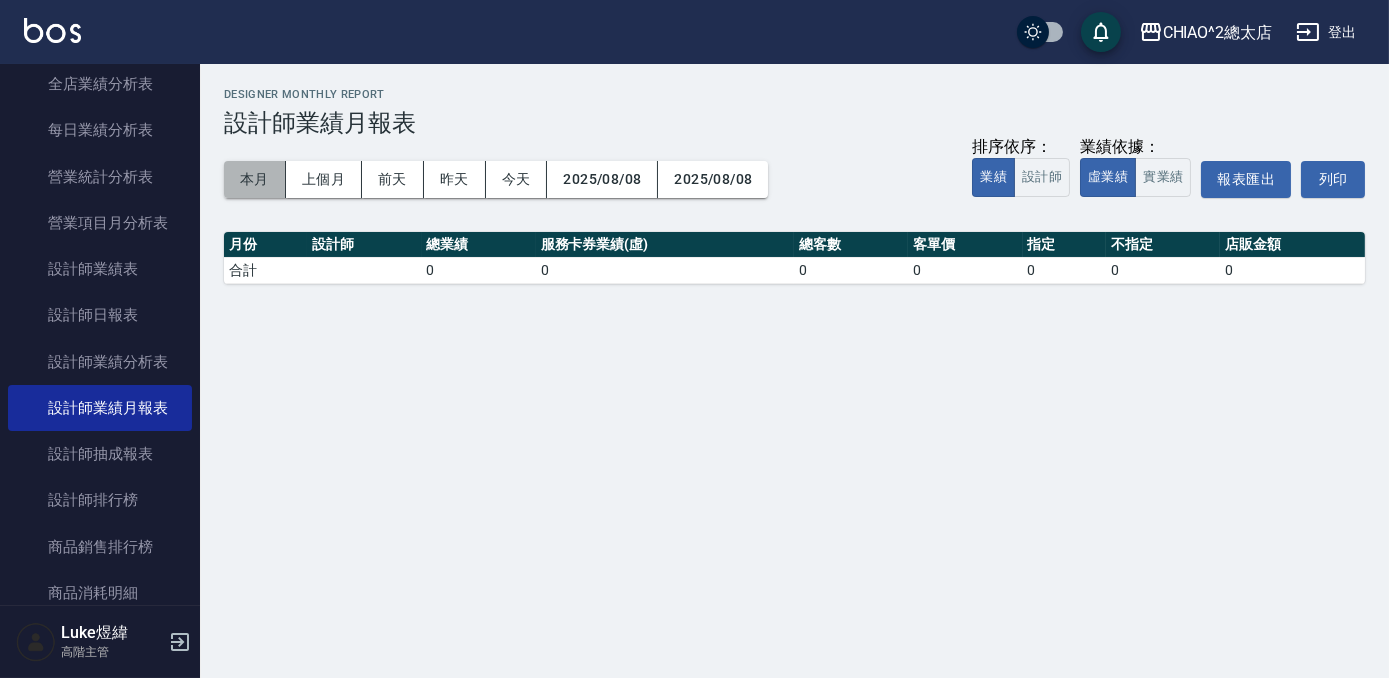 click on "本月" at bounding box center [255, 179] 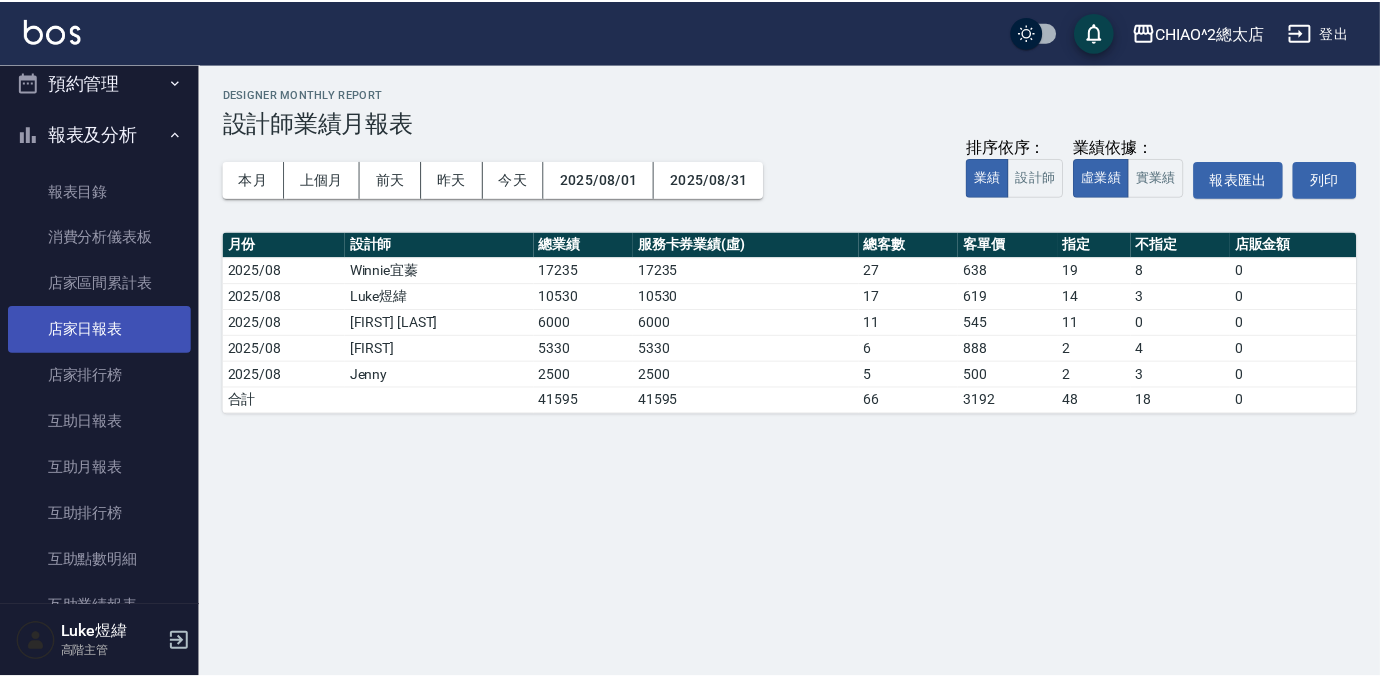 scroll, scrollTop: 0, scrollLeft: 0, axis: both 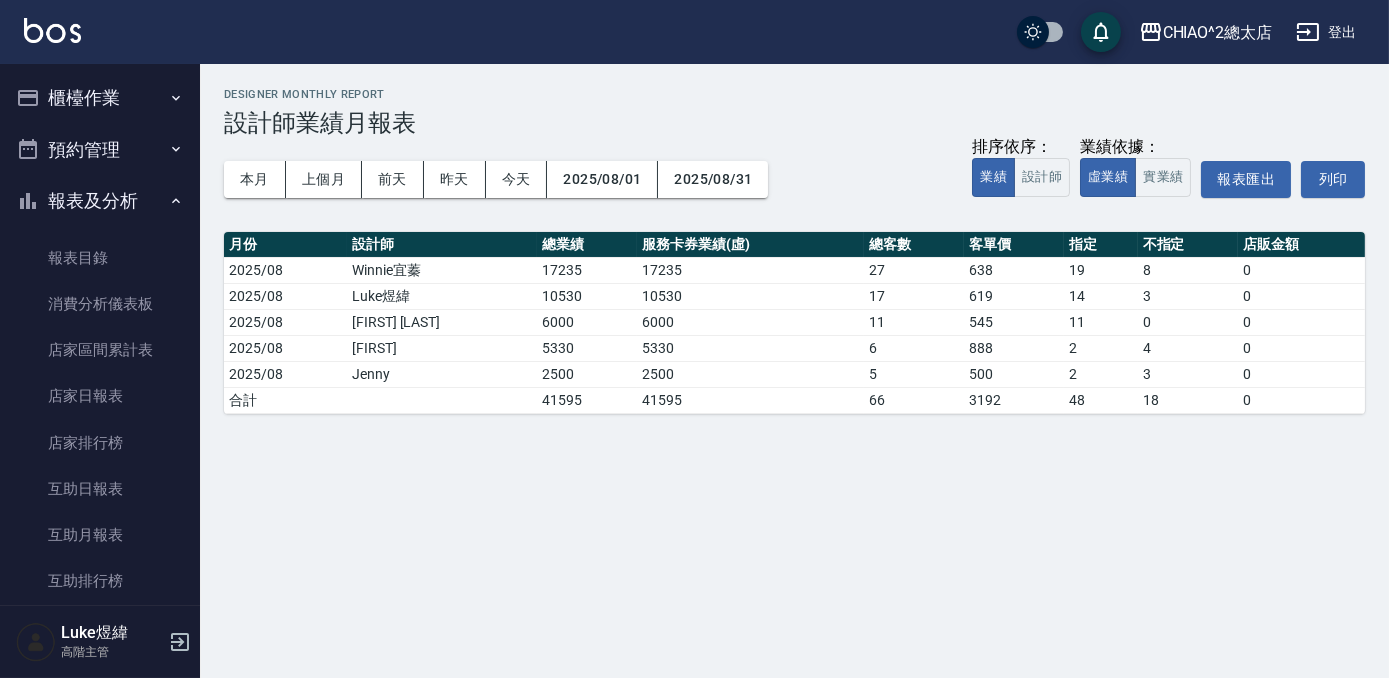 click on "櫃檯作業" at bounding box center (100, 98) 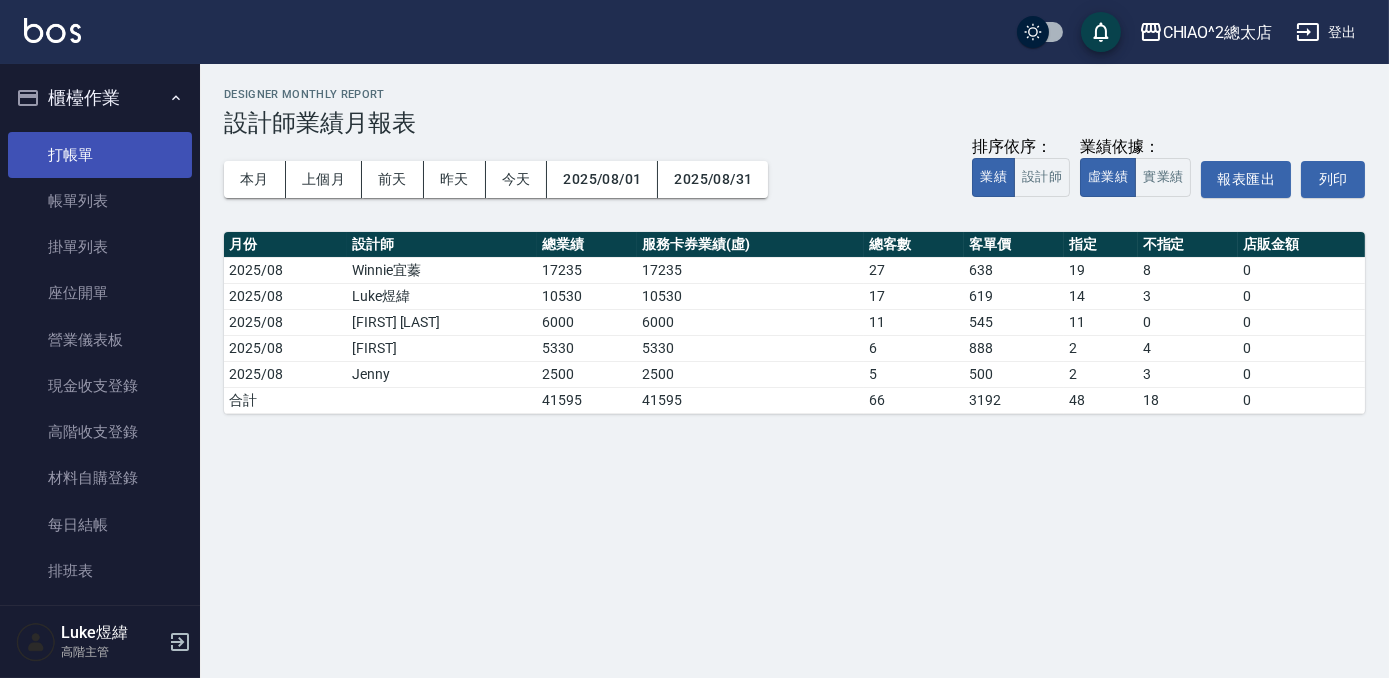 click on "打帳單" at bounding box center (100, 155) 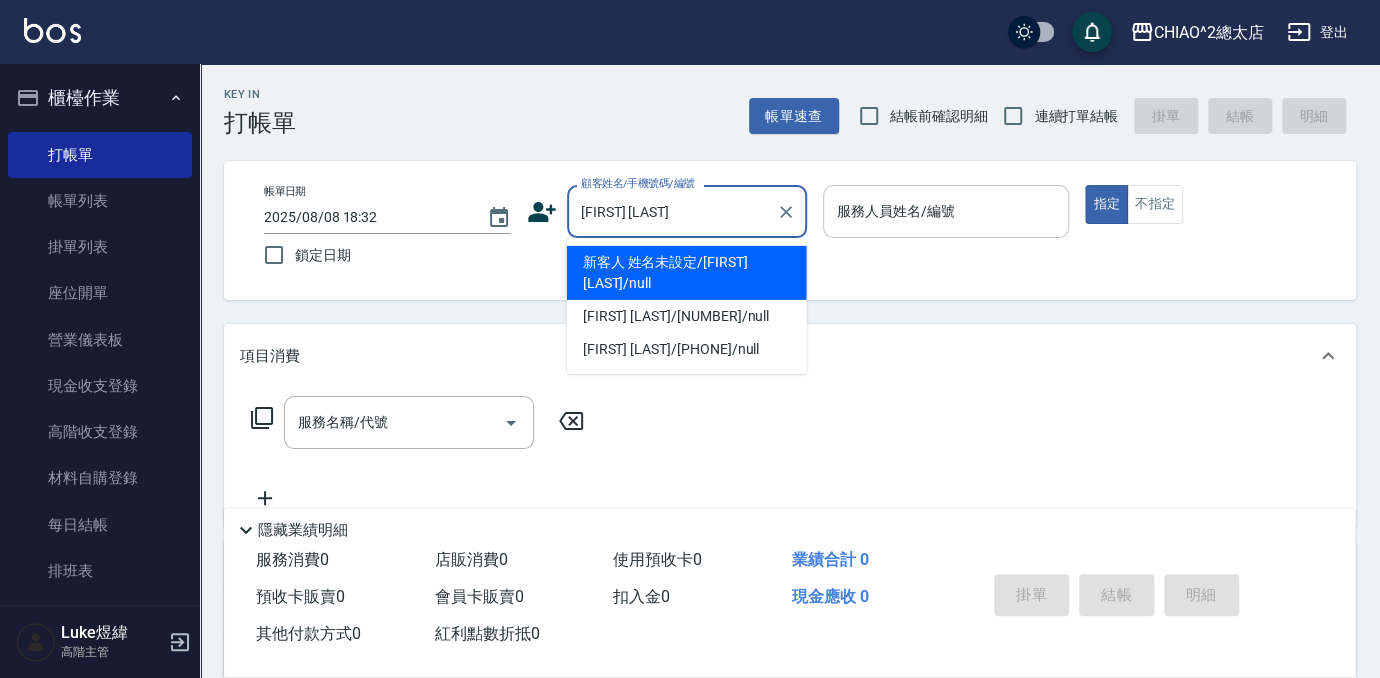 type on "新客人 姓名未設定/[FIRST] [LAST]/null" 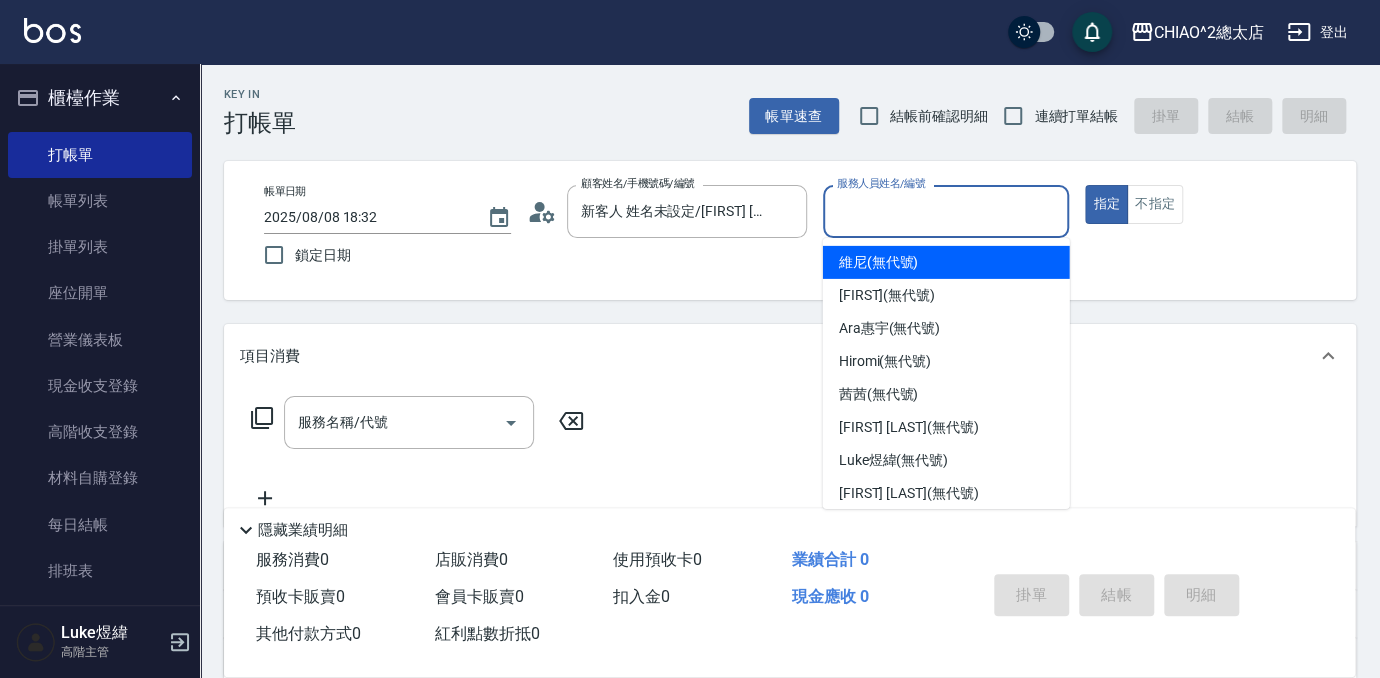 click on "服務人員姓名/編號" at bounding box center (946, 211) 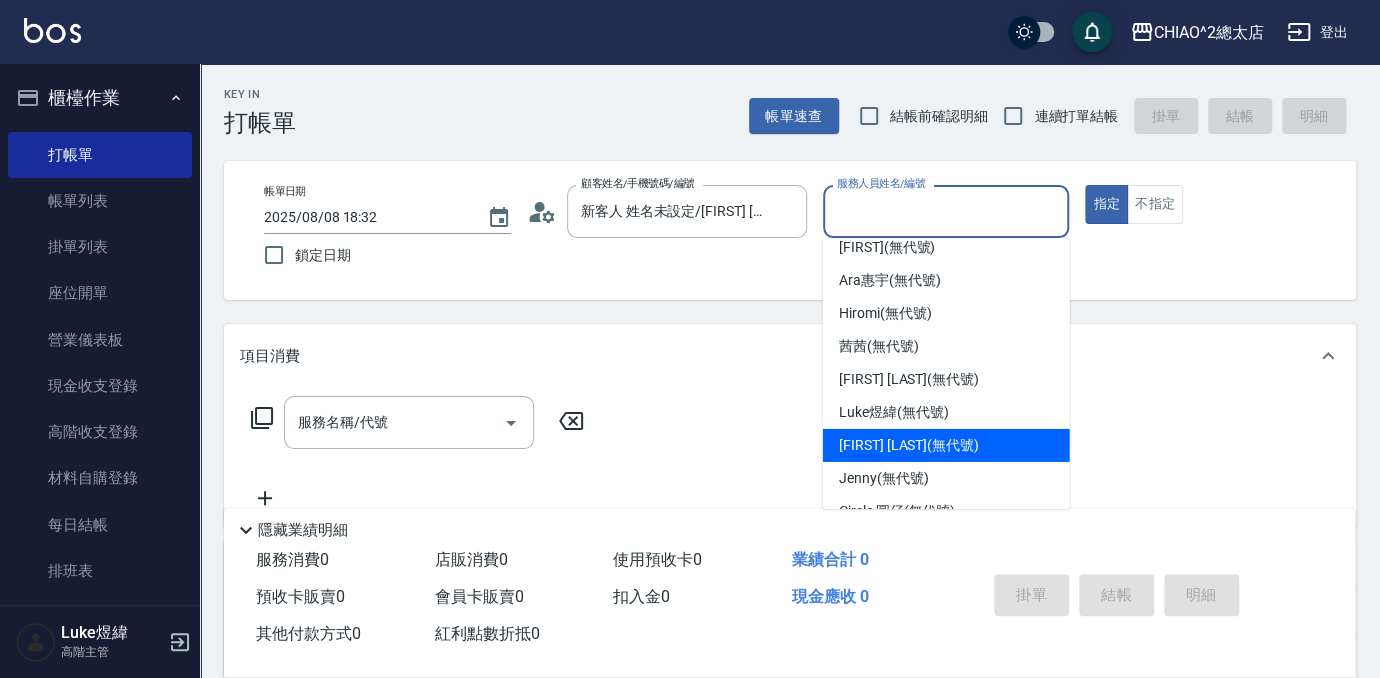 scroll, scrollTop: 74, scrollLeft: 0, axis: vertical 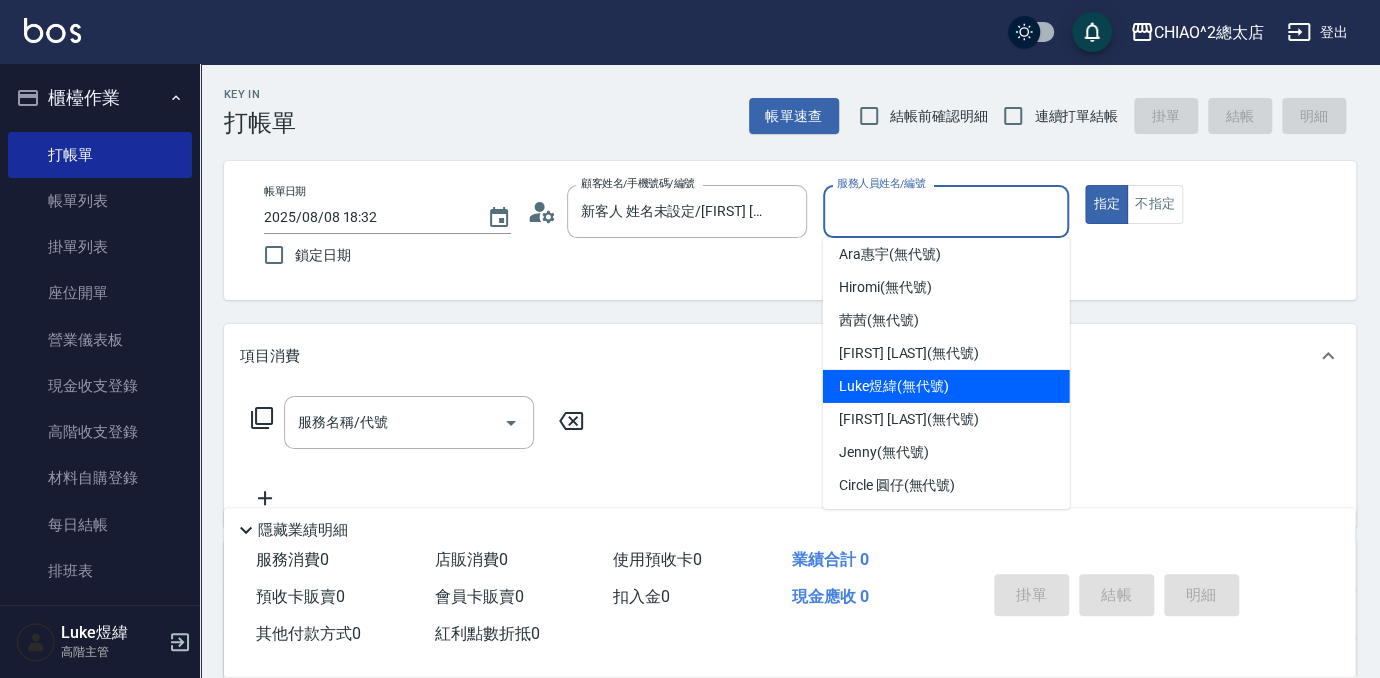 drag, startPoint x: 992, startPoint y: 378, endPoint x: 960, endPoint y: 401, distance: 39.40812 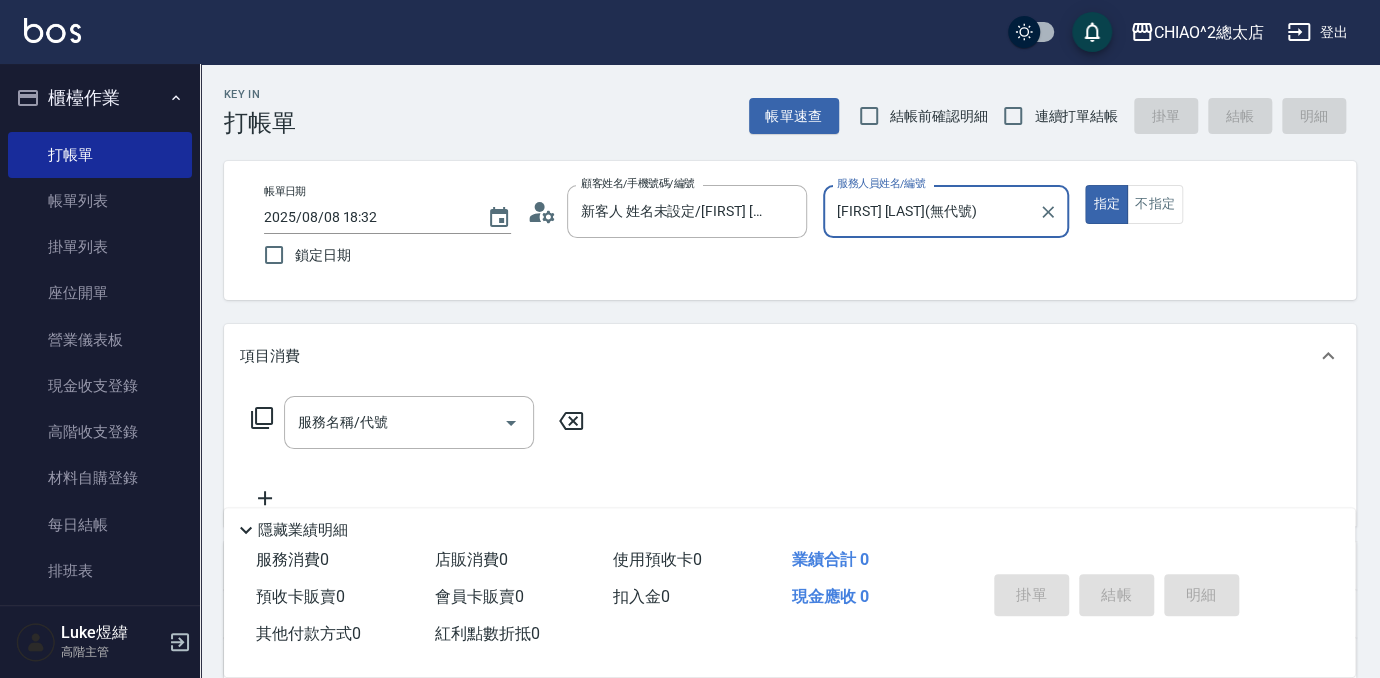 click on "服務名稱/代號 服務名稱/代號" at bounding box center [409, 422] 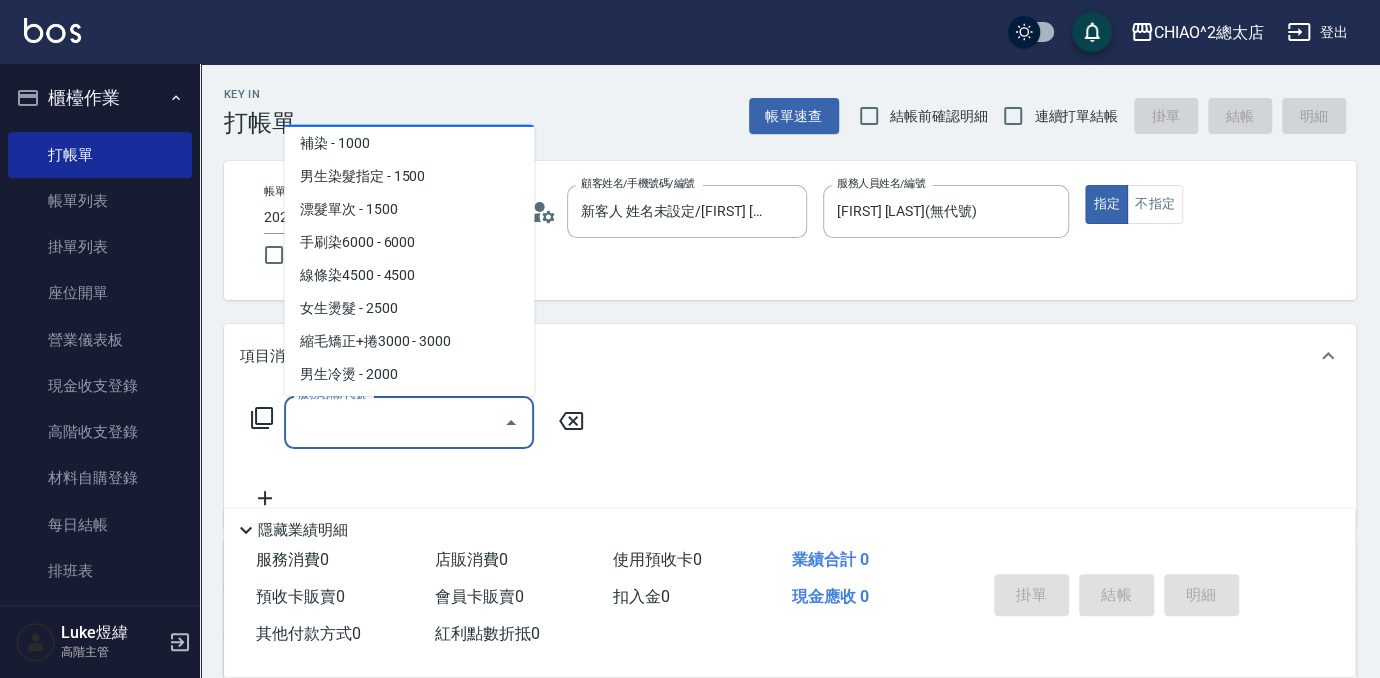 scroll, scrollTop: 272, scrollLeft: 0, axis: vertical 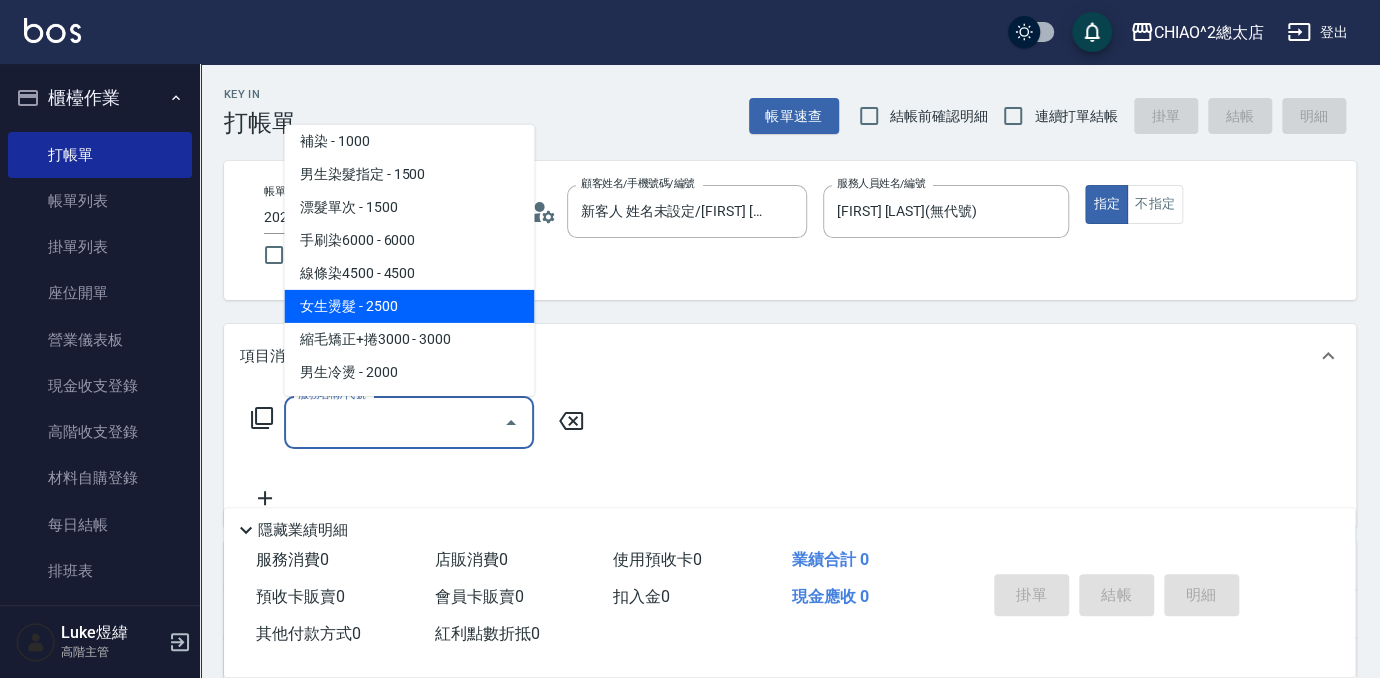 click on "女生燙髮 - 2500" at bounding box center (409, 306) 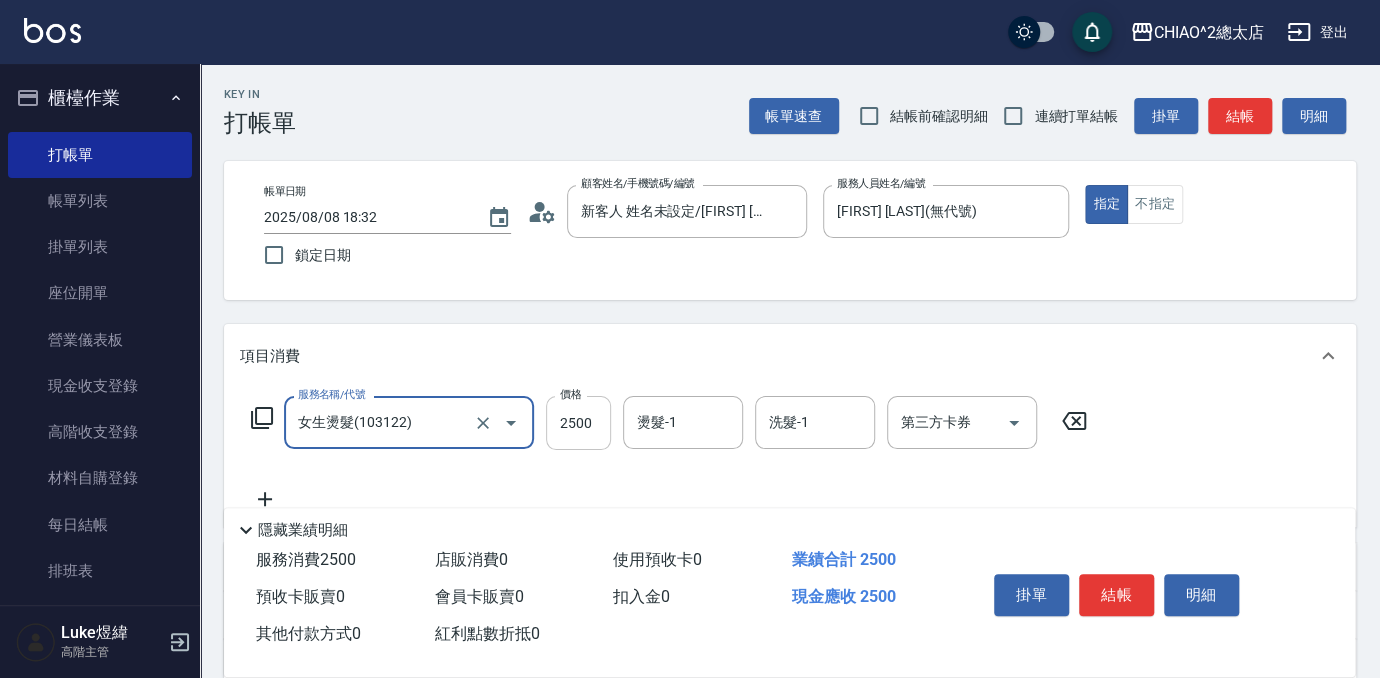 click on "2500" at bounding box center (578, 423) 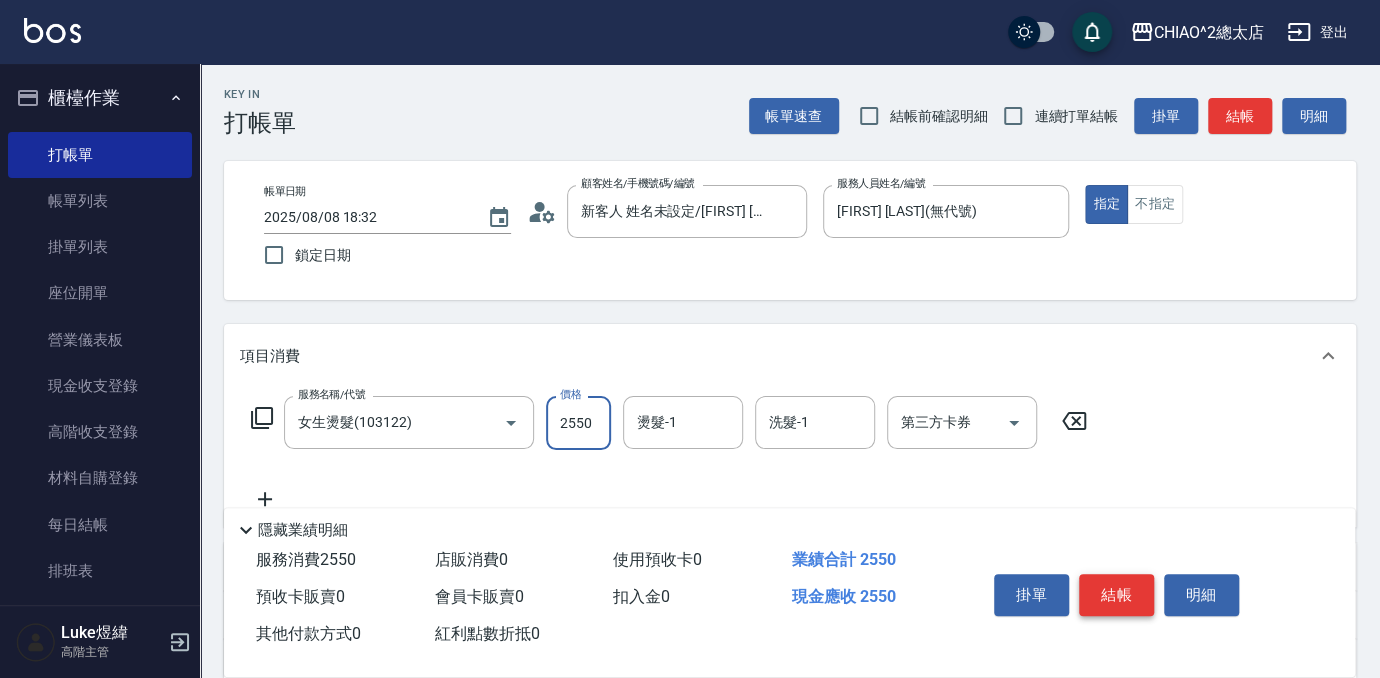 type on "2550" 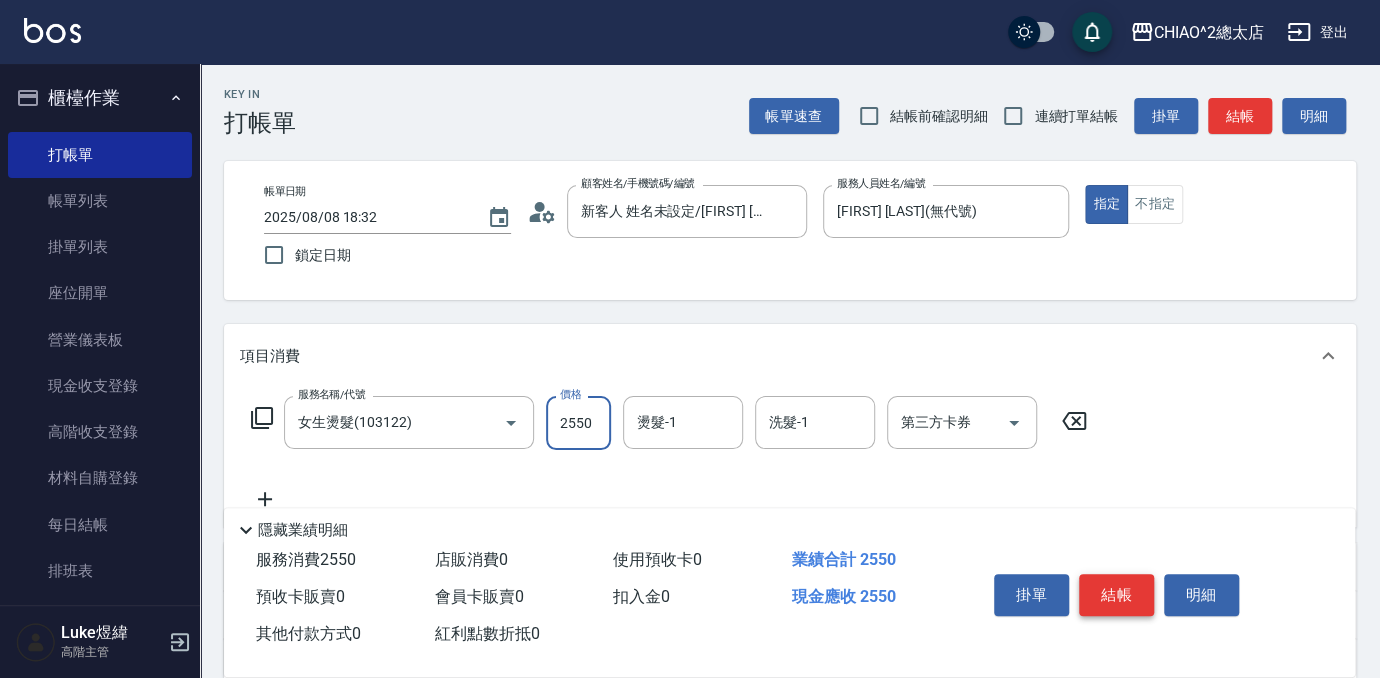 click on "結帳" at bounding box center [1116, 595] 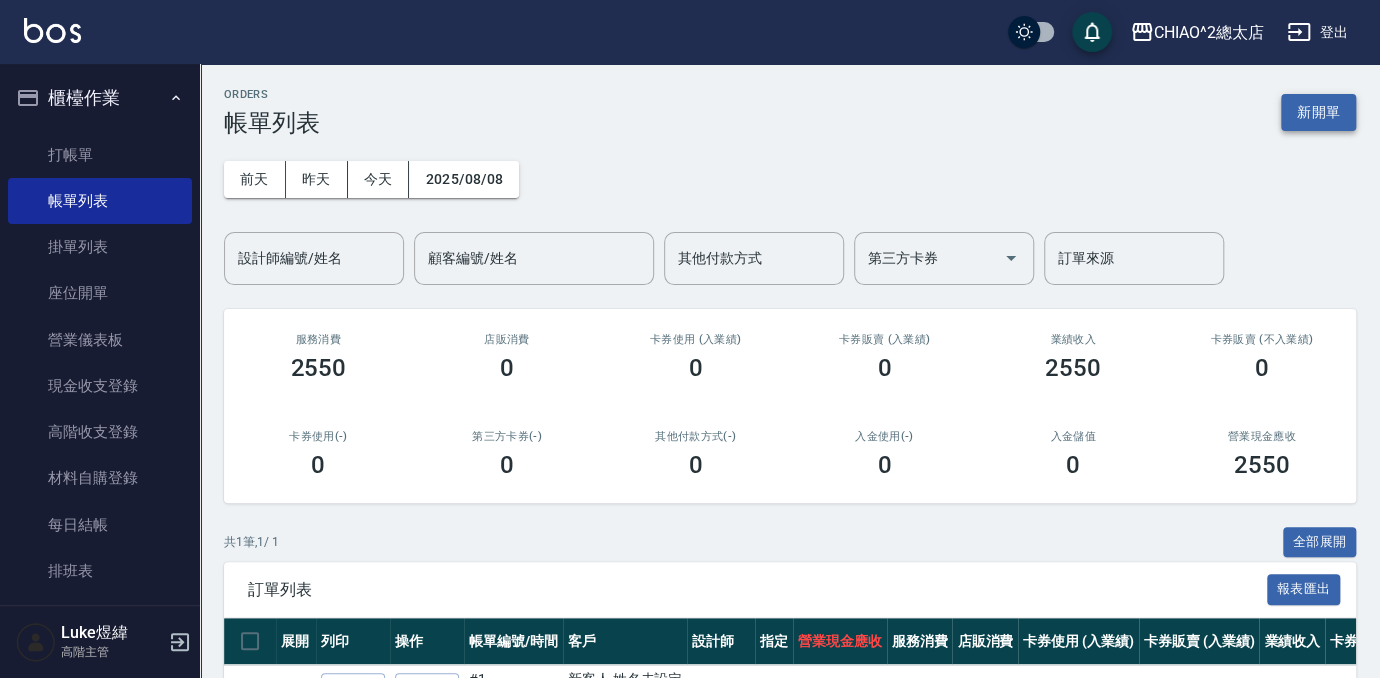 click on "新開單" at bounding box center [1318, 112] 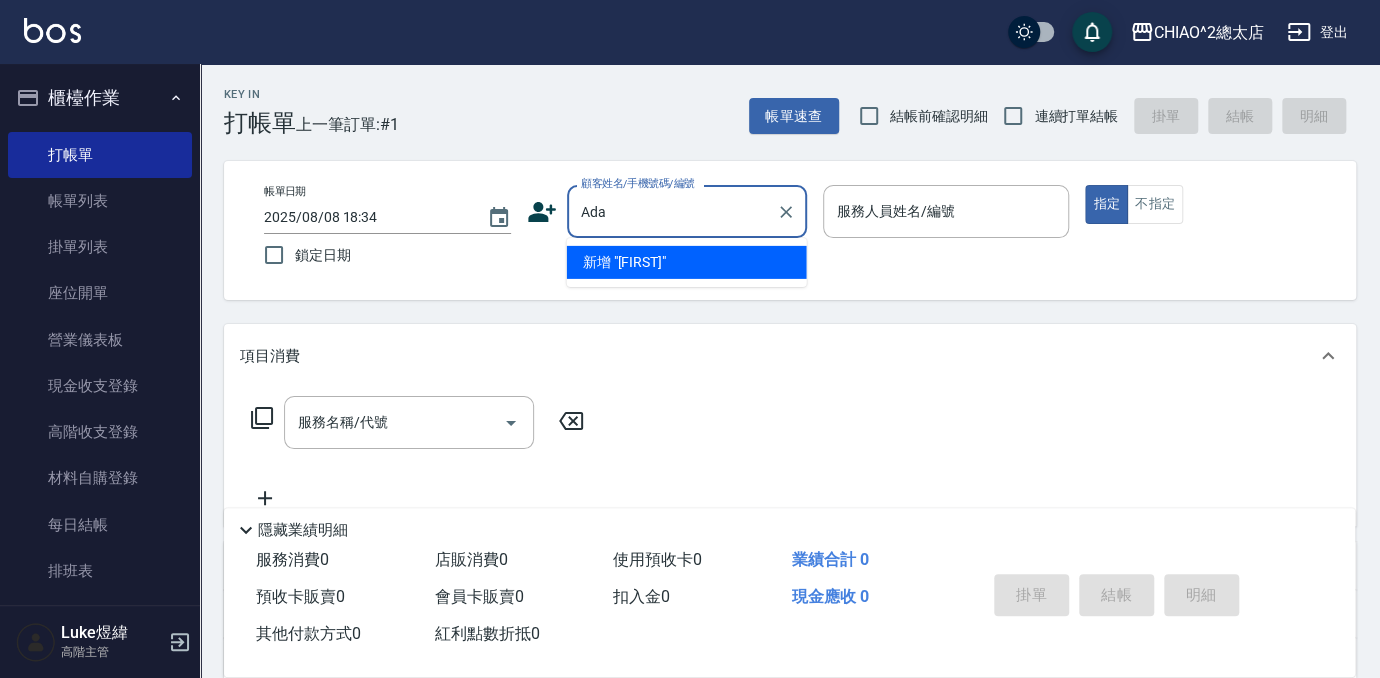 type on "Ada" 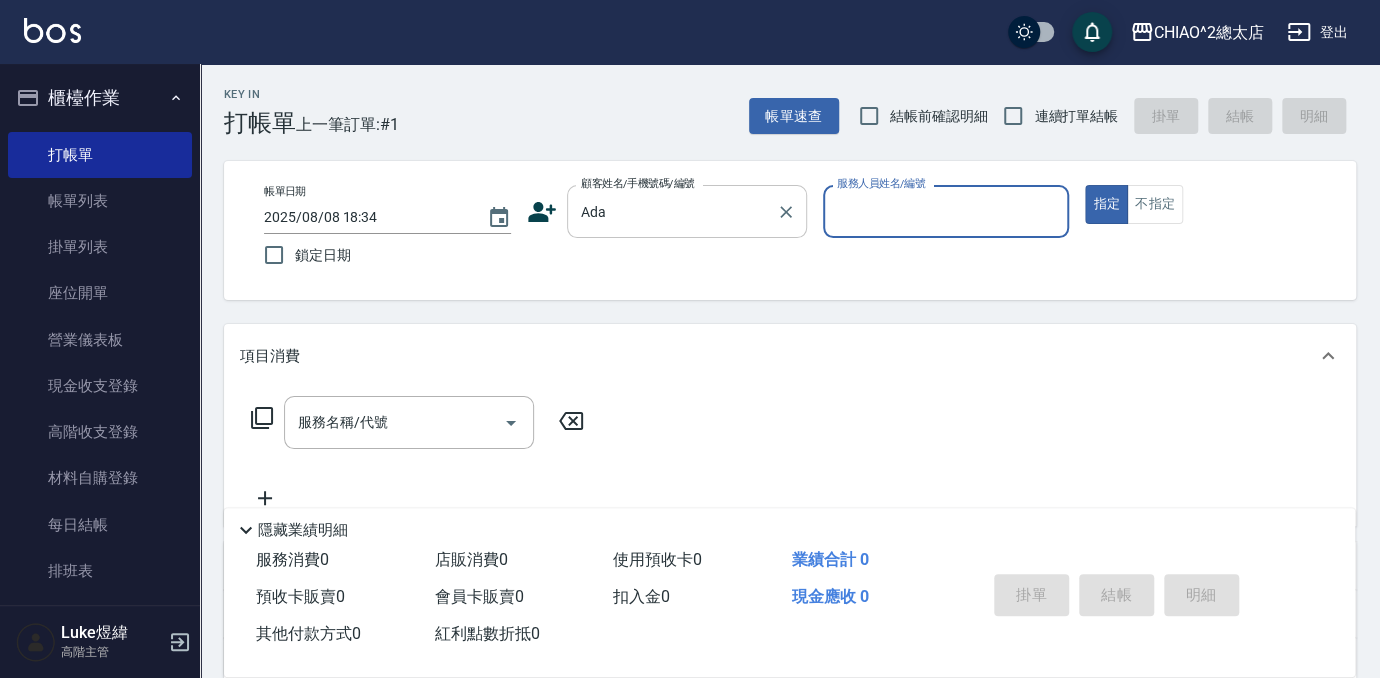 click on "指定" at bounding box center [1106, 204] 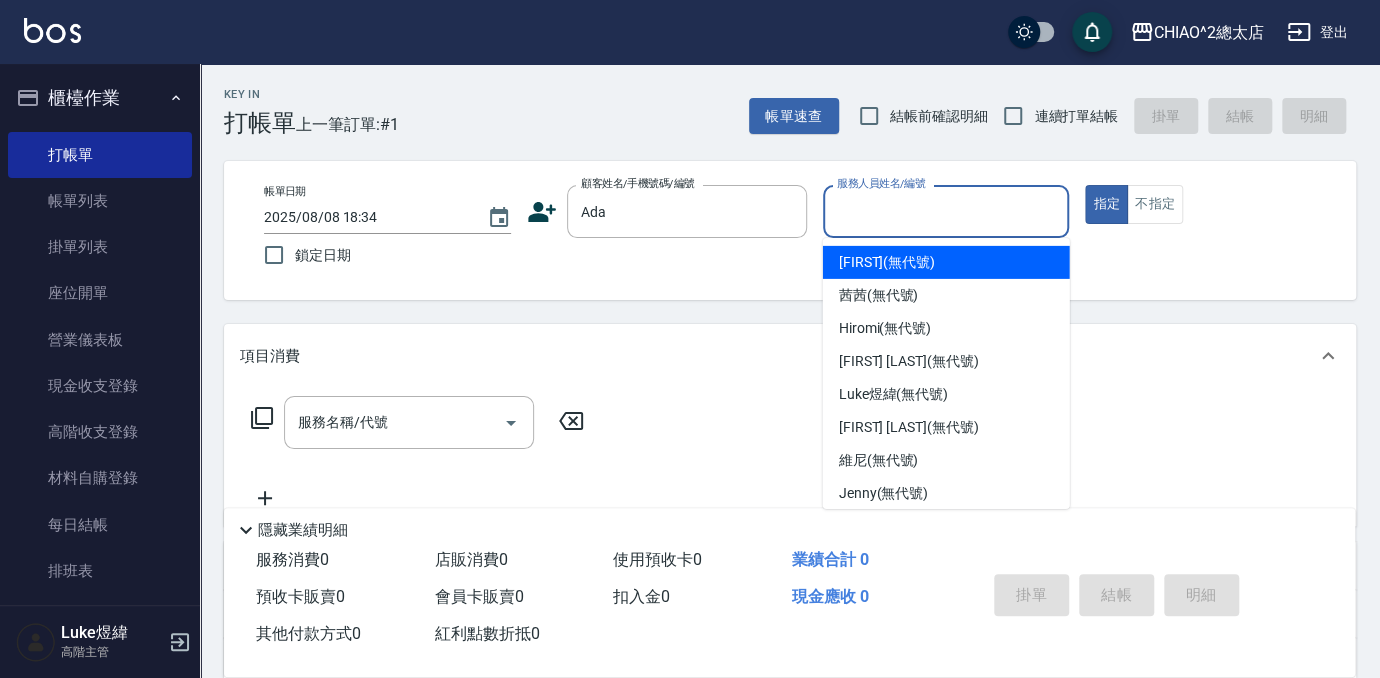 click on "服務人員姓名/編號" at bounding box center (946, 211) 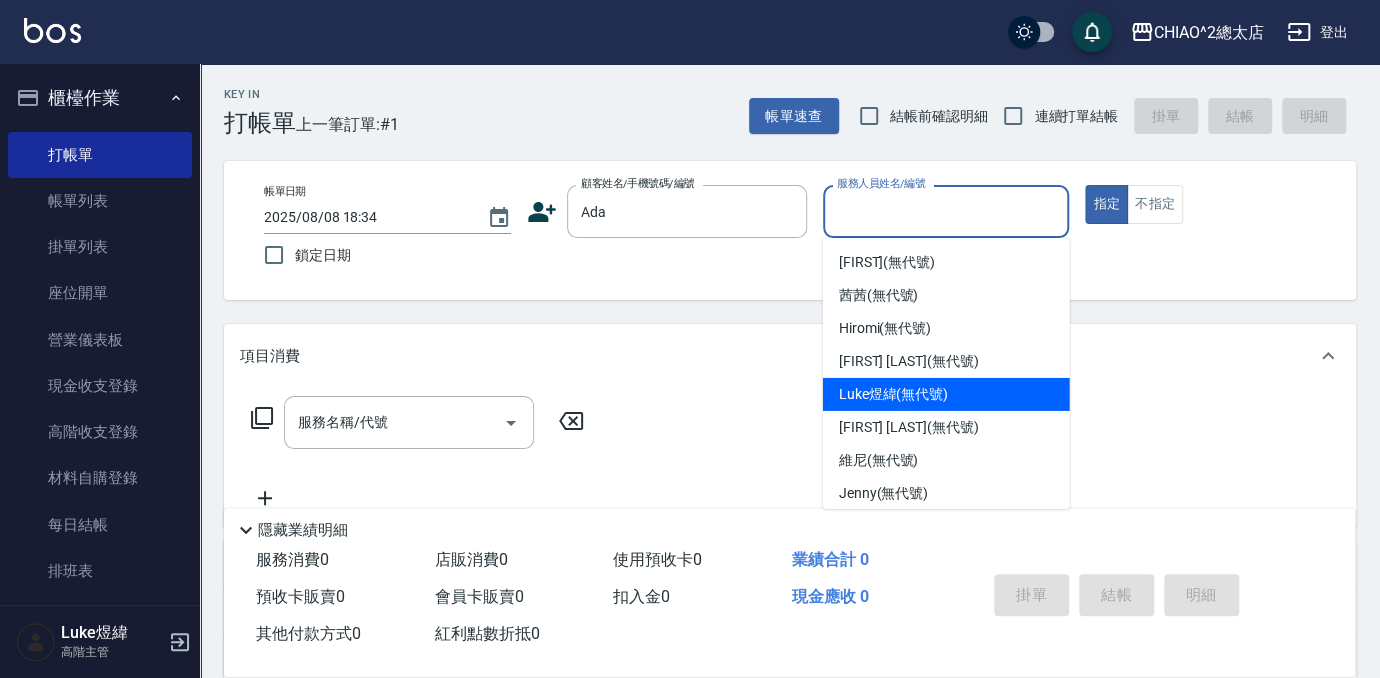 click on "[FIRST] (無代號)" at bounding box center [946, 394] 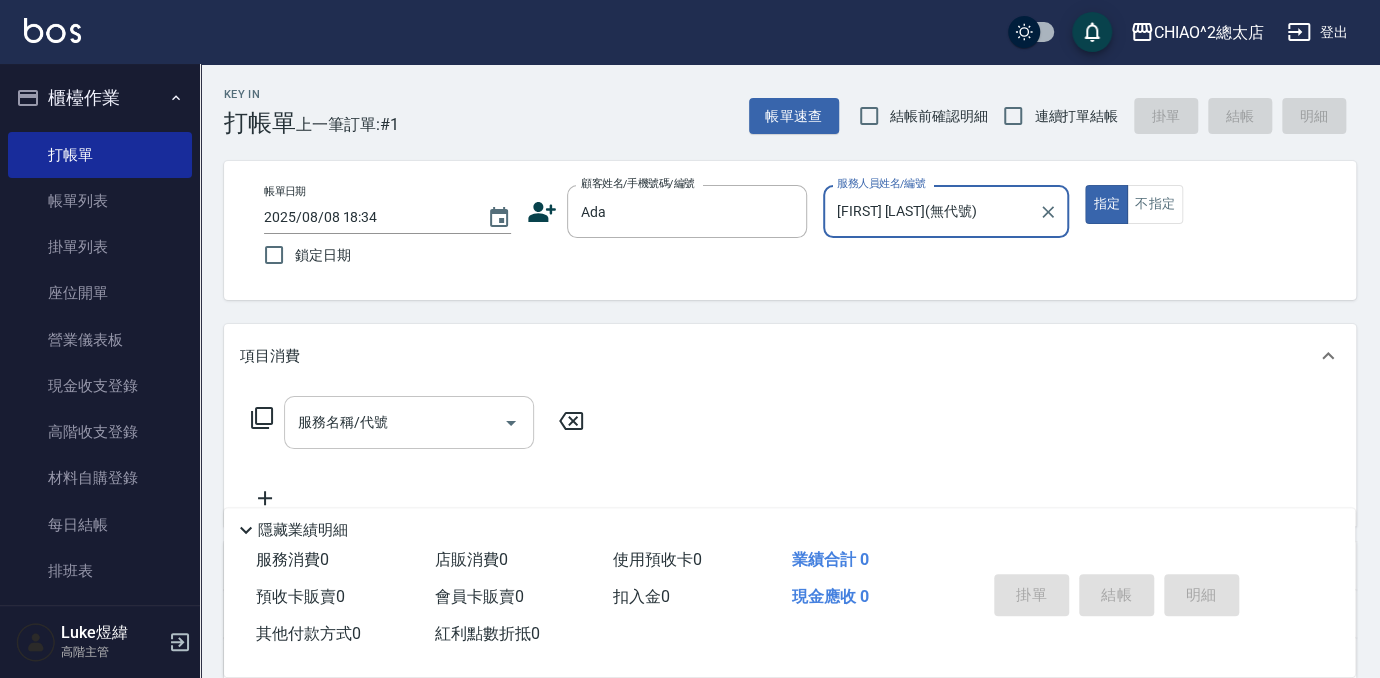 drag, startPoint x: 403, startPoint y: 430, endPoint x: 405, endPoint y: 402, distance: 28.071337 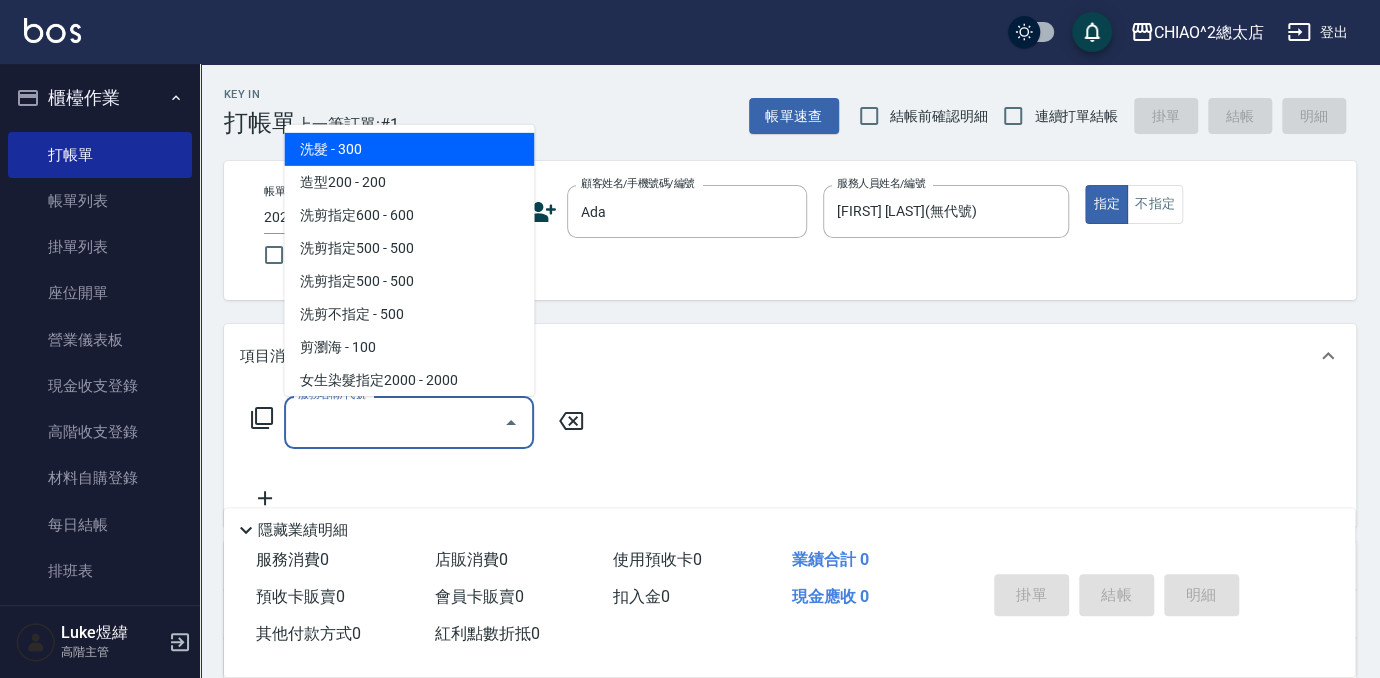 click on "洗髮 - 300" at bounding box center (409, 149) 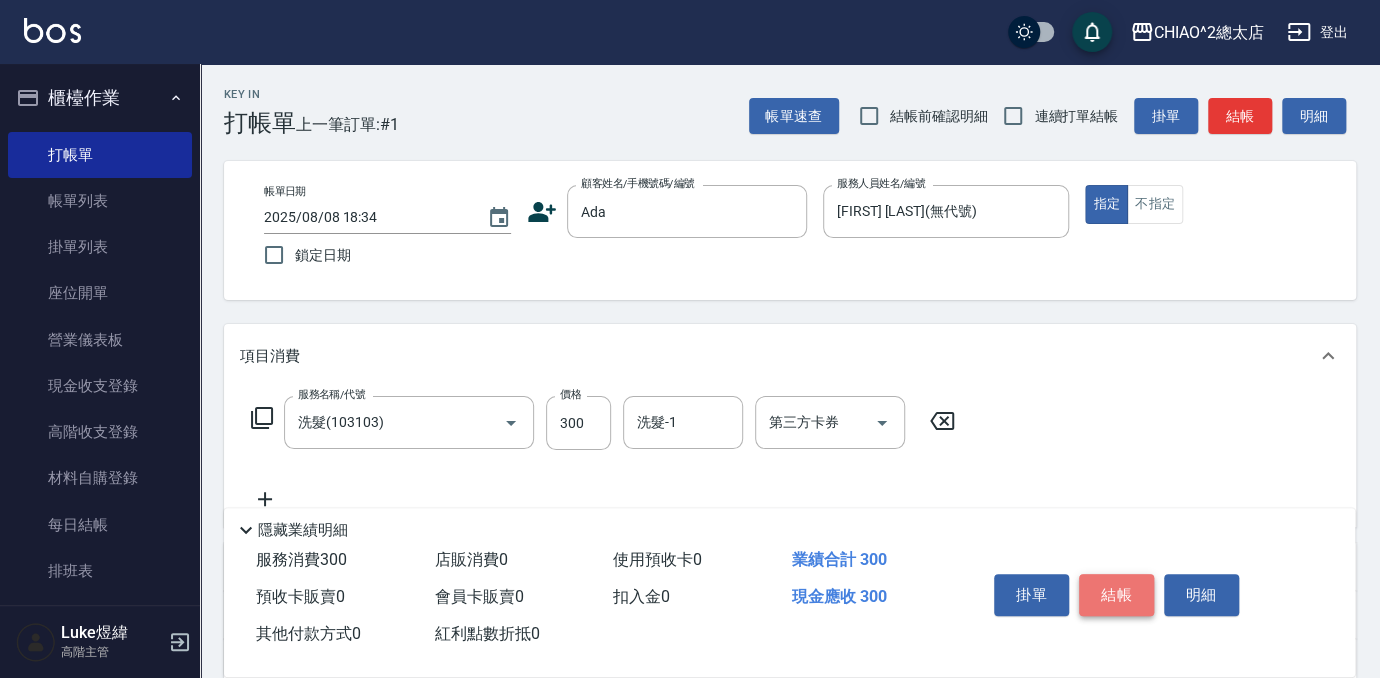 click on "結帳" at bounding box center (1116, 595) 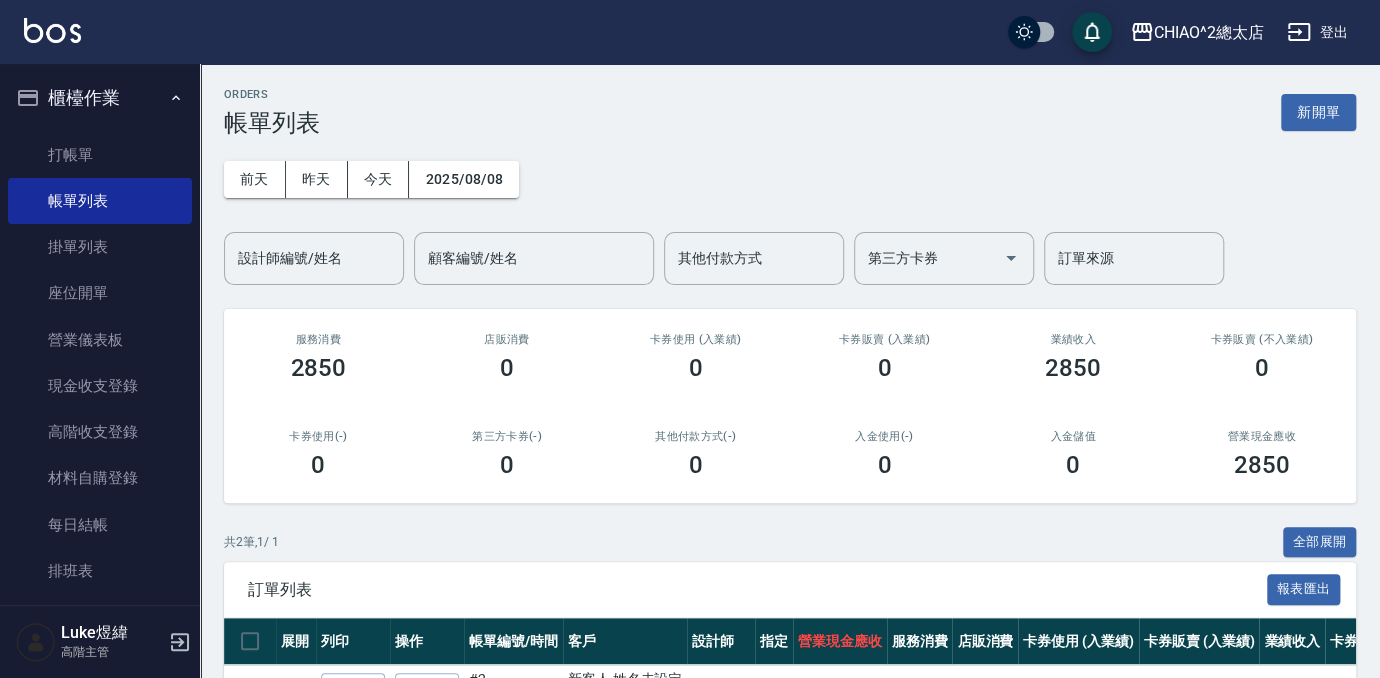 click on "新開單" at bounding box center (1318, 112) 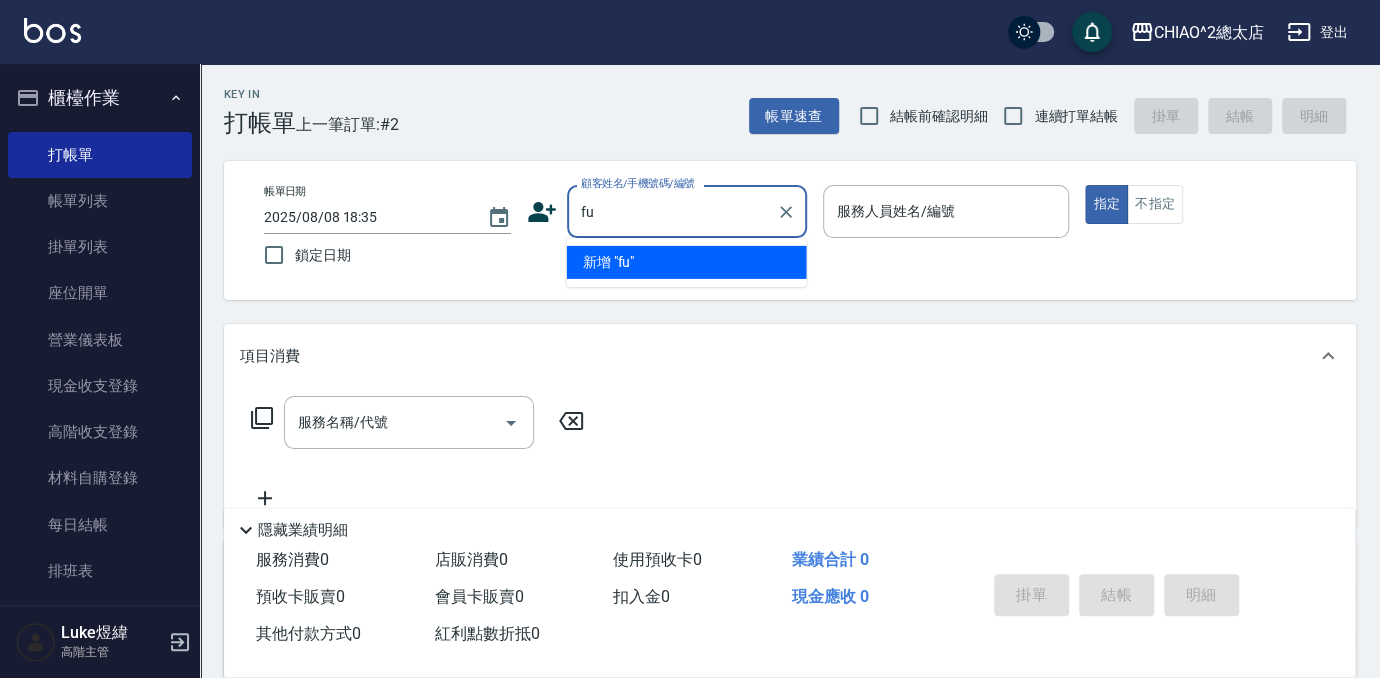 type on "f" 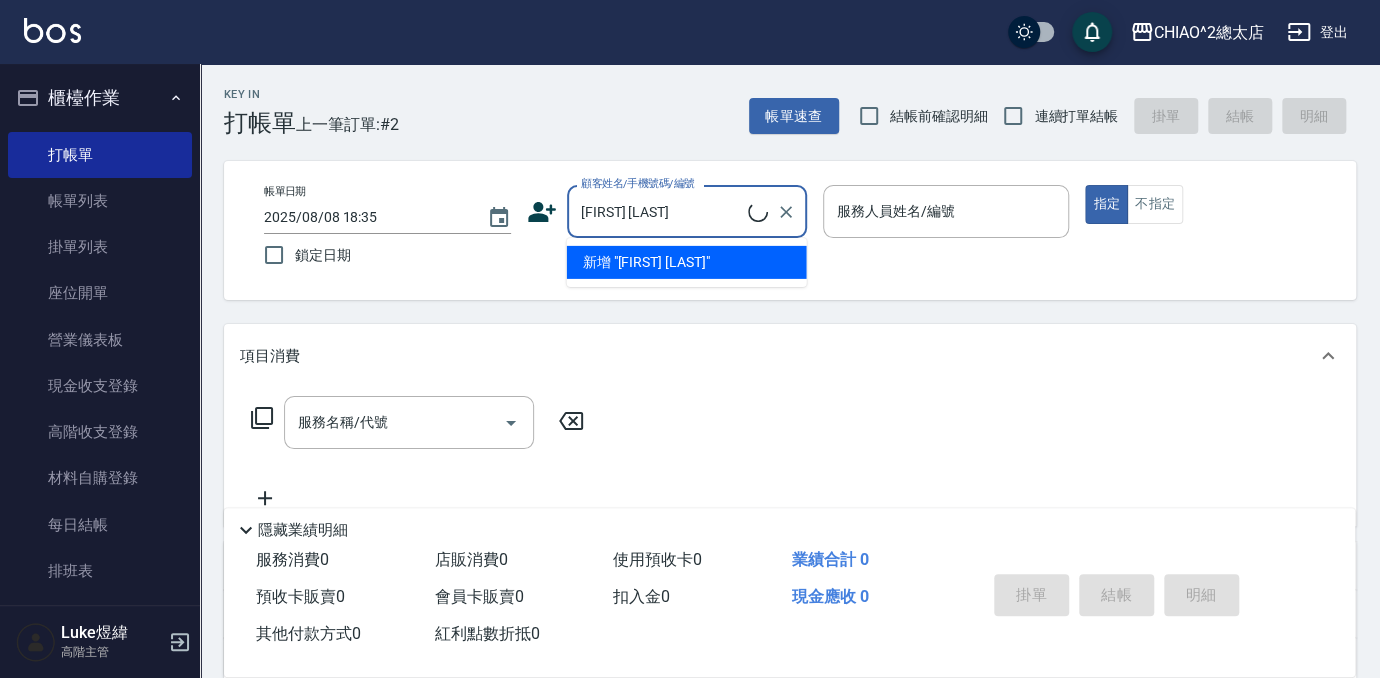 type on "[FIRST] [LAST]" 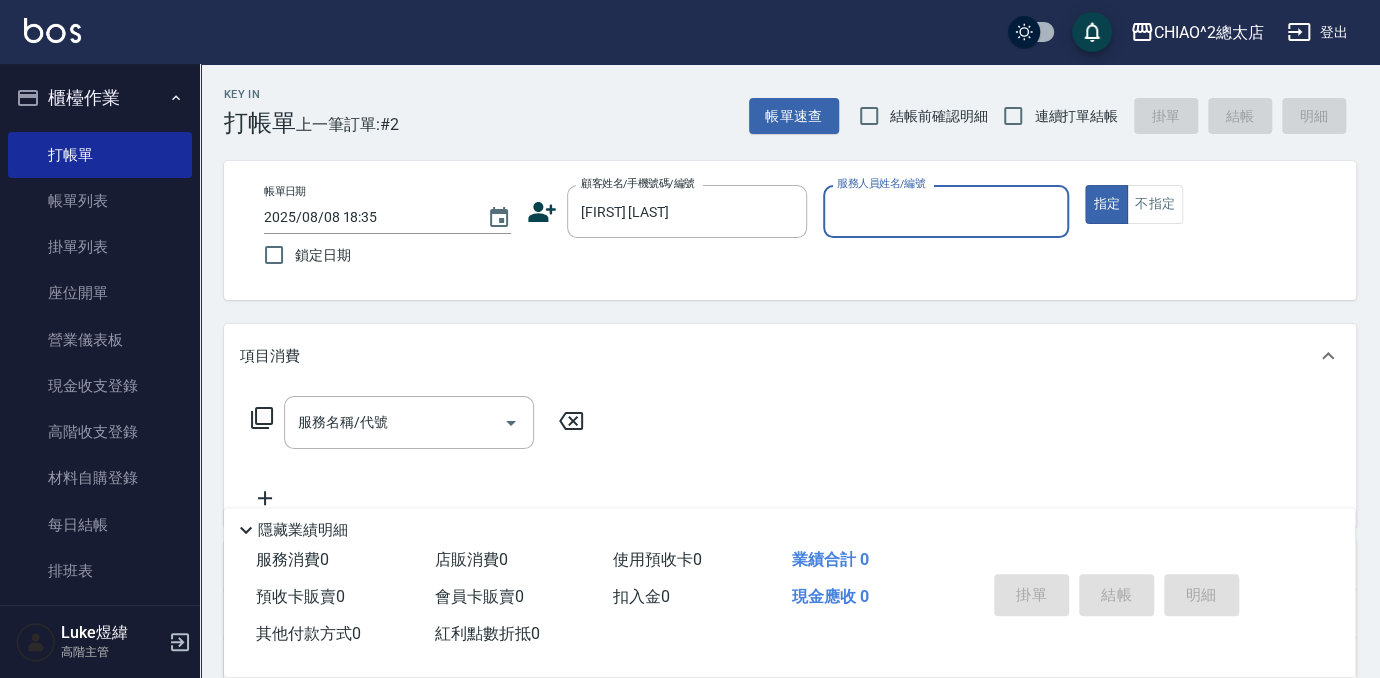 click on "服務人員姓名/編號" at bounding box center [946, 211] 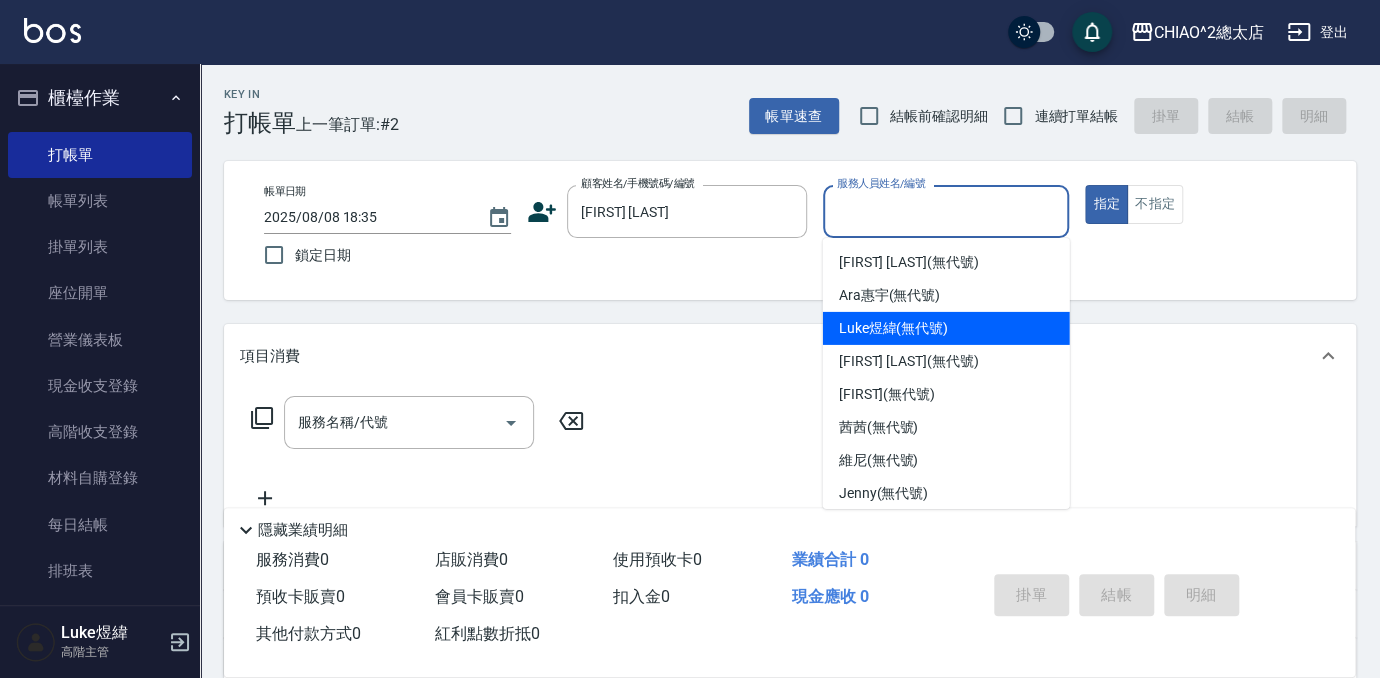 click on "[FIRST] (無代號)" at bounding box center [946, 328] 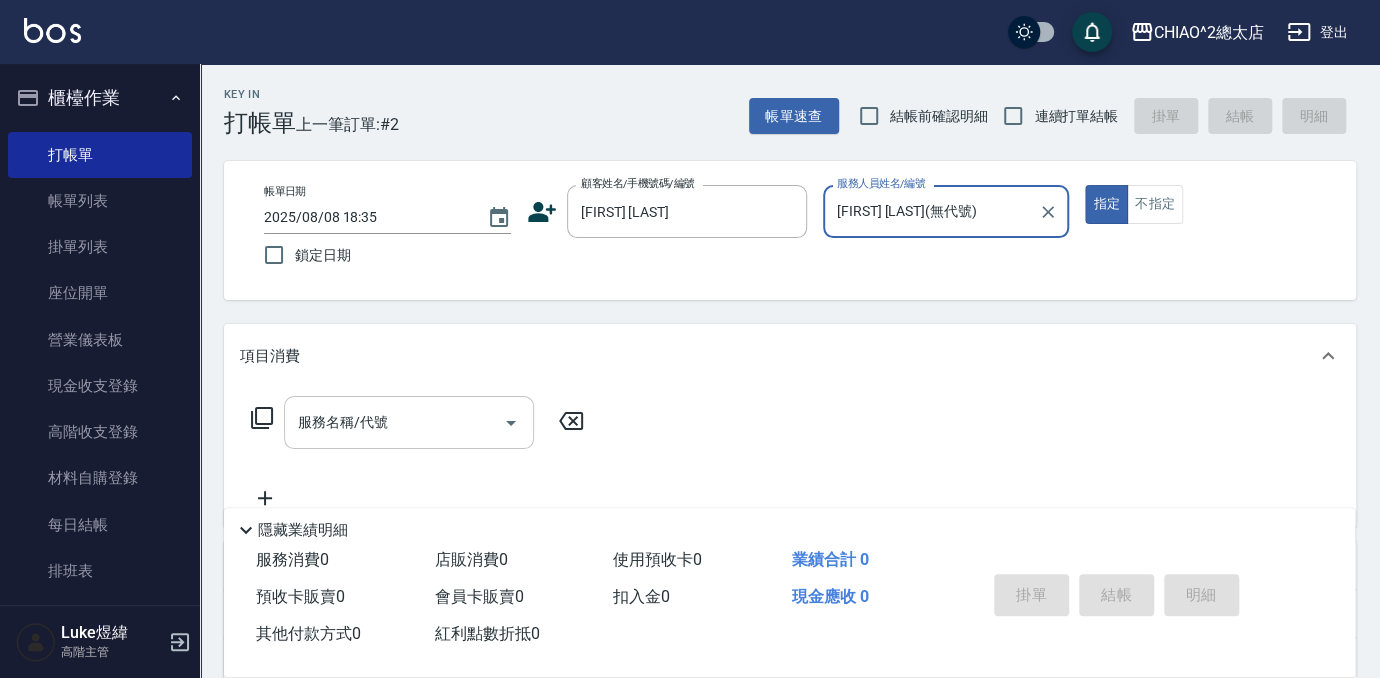 click on "服務名稱/代號" at bounding box center [394, 422] 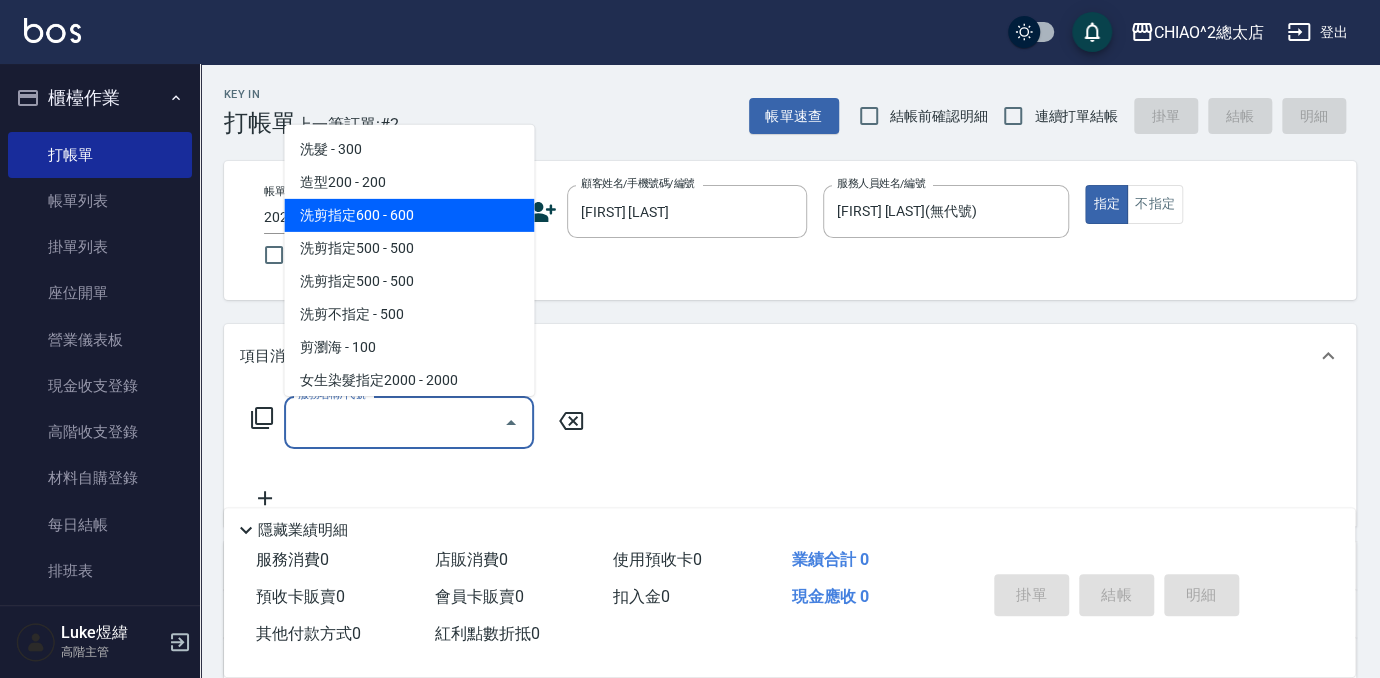 click on "洗剪指定600 - 600" at bounding box center (409, 215) 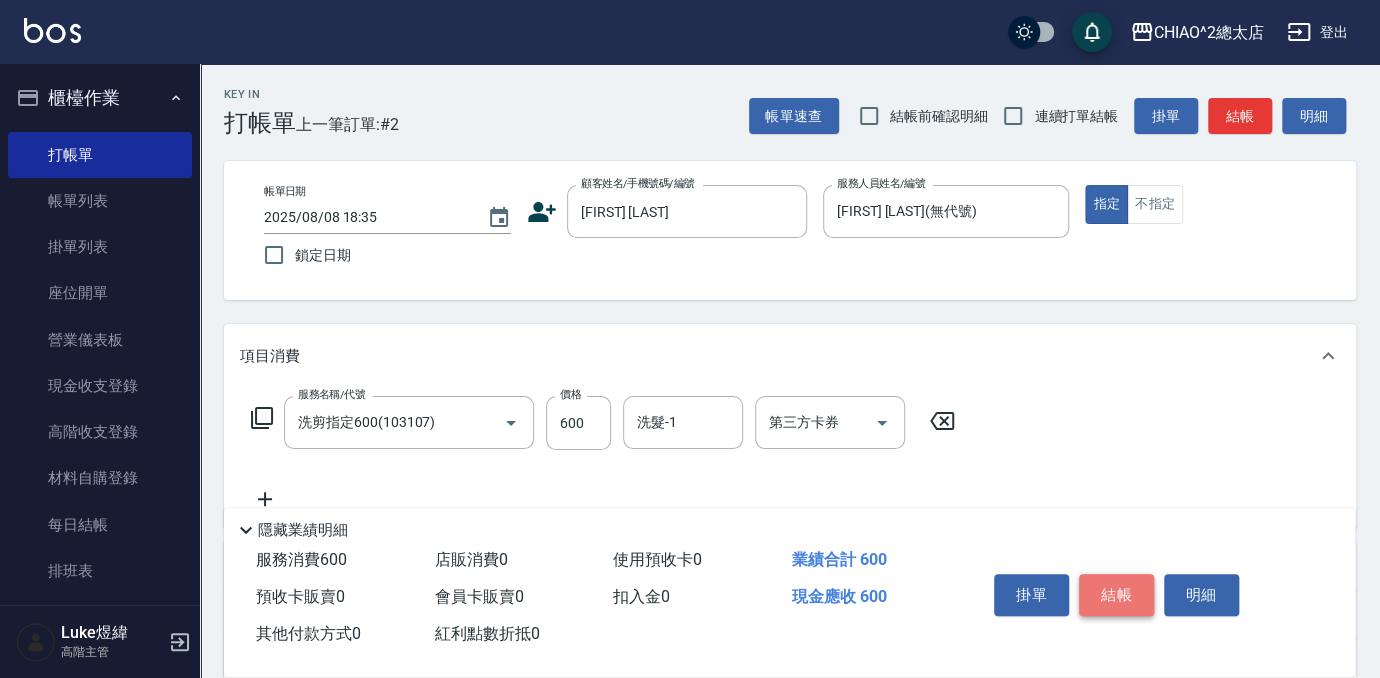 click on "結帳" at bounding box center [1116, 595] 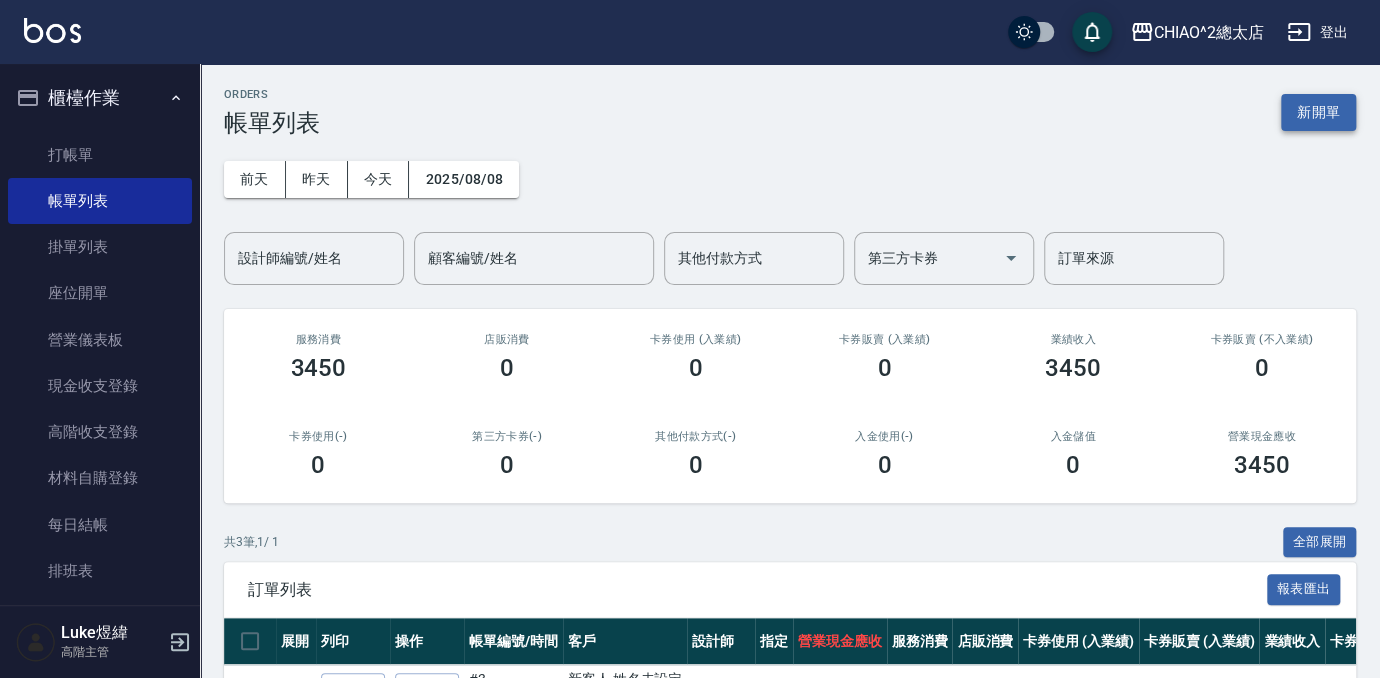 click on "新開單" at bounding box center [1318, 112] 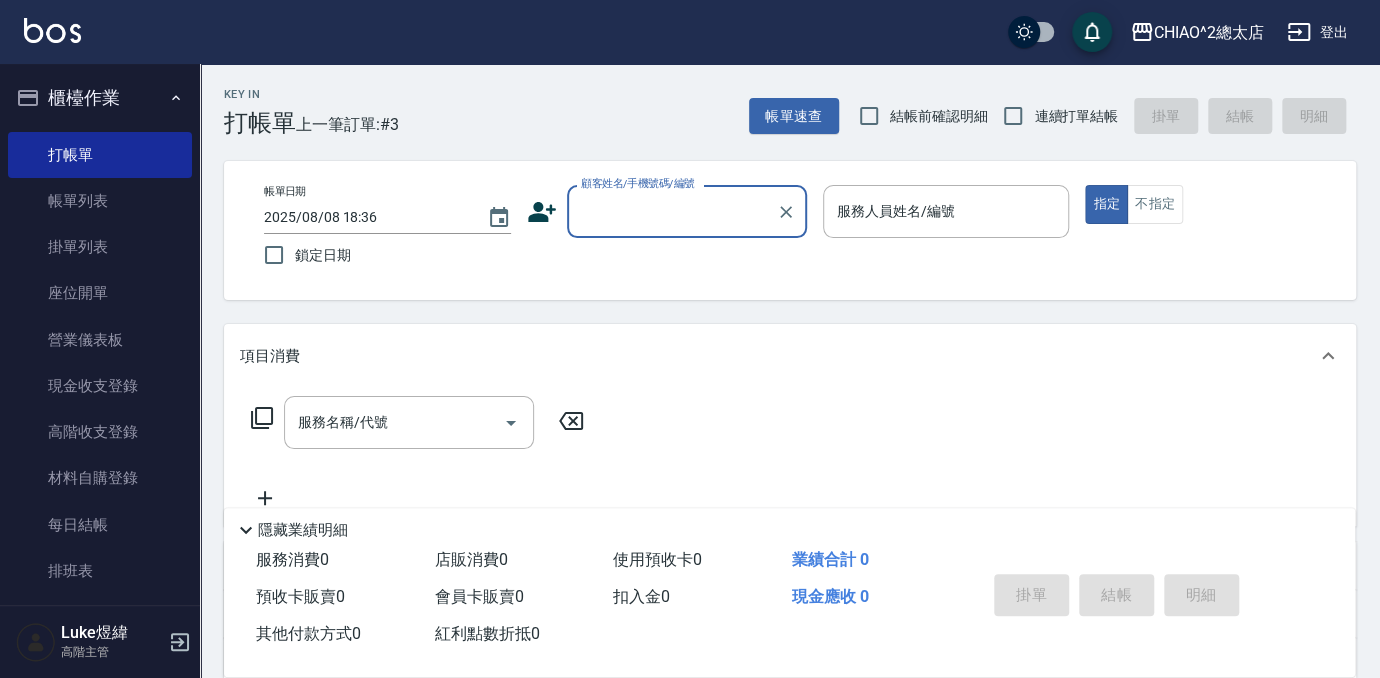 click on "顧客姓名/手機號碼/編號" at bounding box center (672, 211) 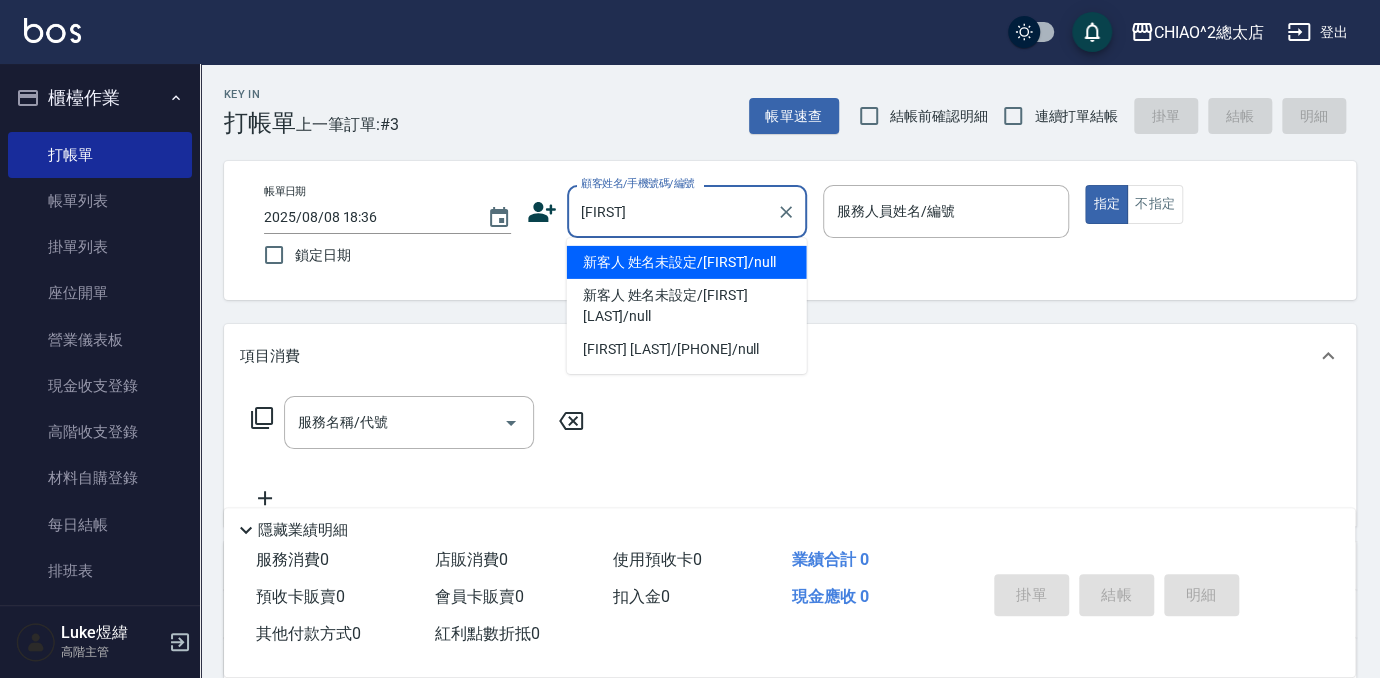 type on "新客人 姓名未設定/[FIRST]/null" 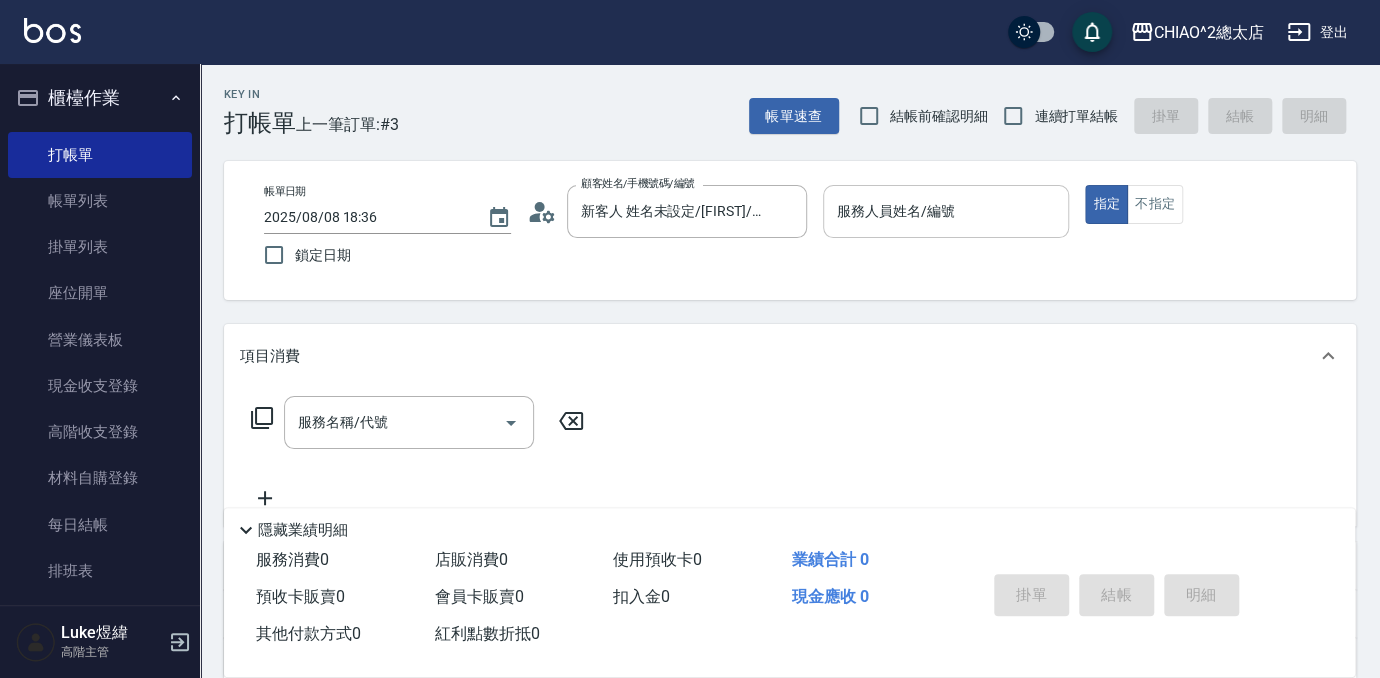 drag, startPoint x: 882, startPoint y: 174, endPoint x: 885, endPoint y: 192, distance: 18.248287 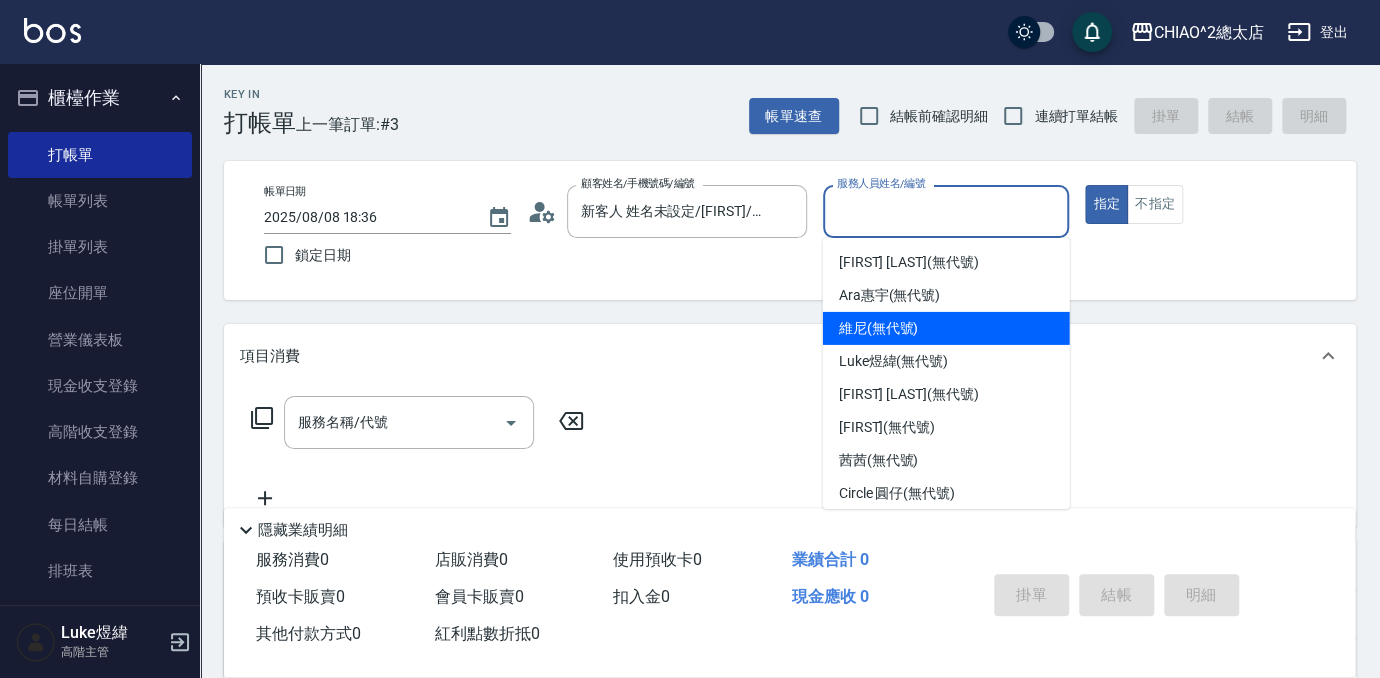 click on "[FIRST] (無代號)" at bounding box center (946, 328) 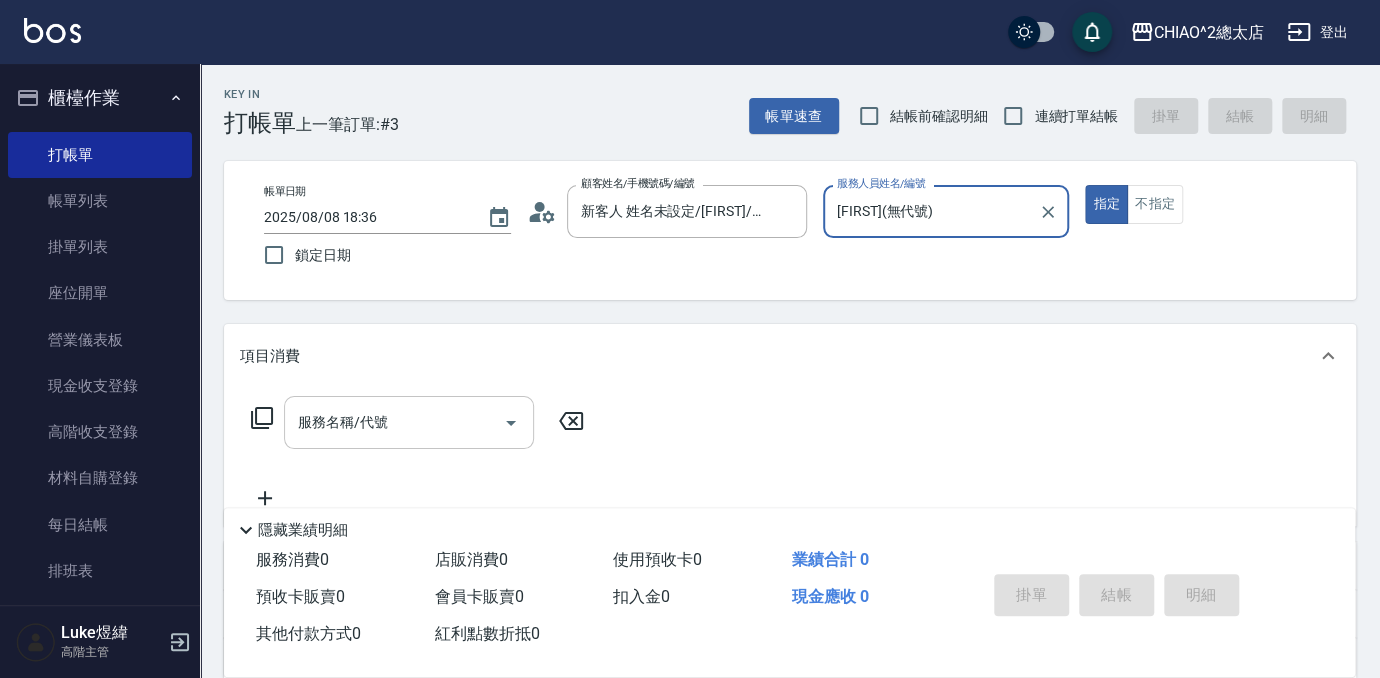 click on "服務名稱/代號" at bounding box center [394, 422] 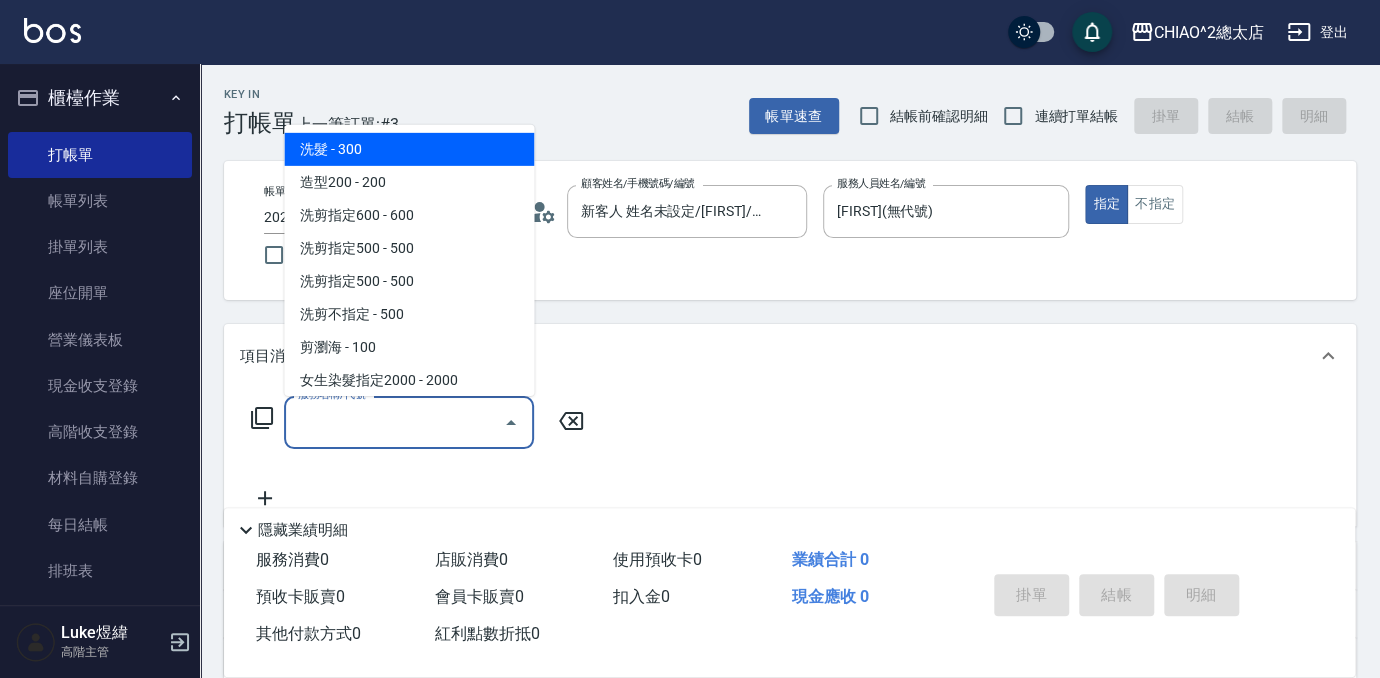 click on "洗髮 - 300" at bounding box center (409, 149) 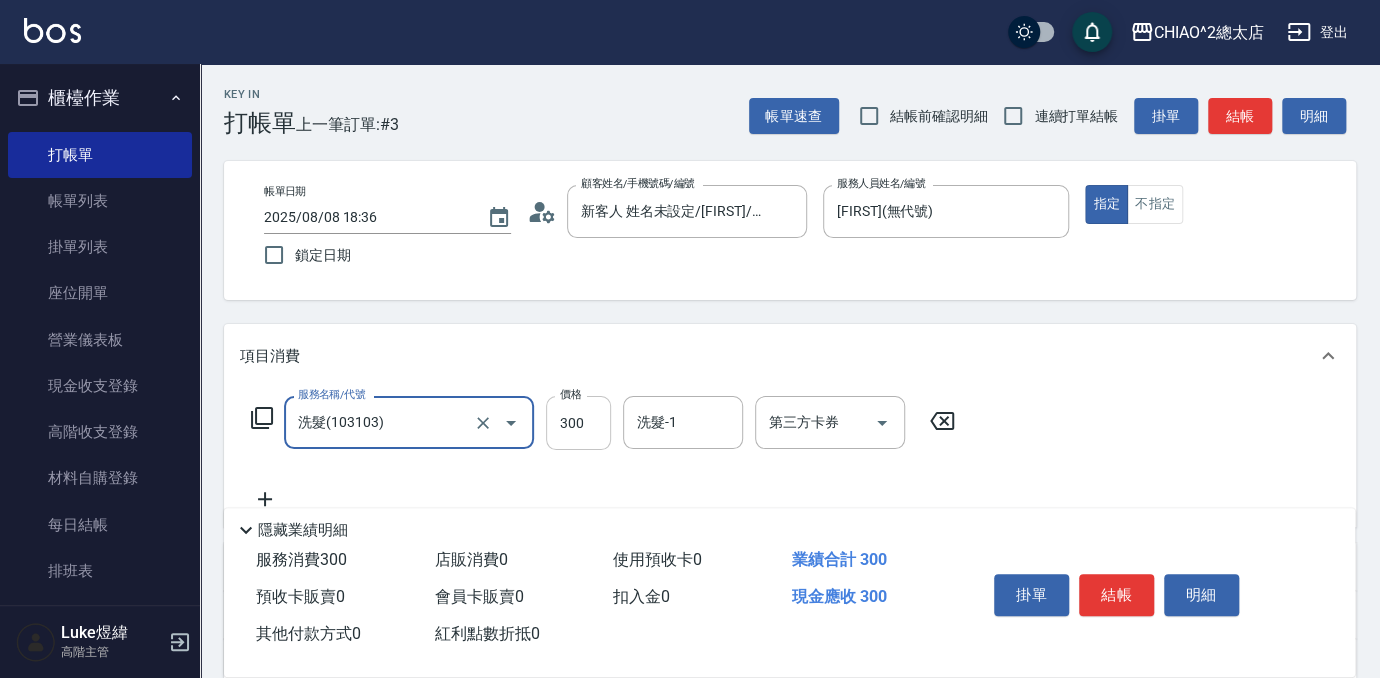 click on "300" at bounding box center (578, 423) 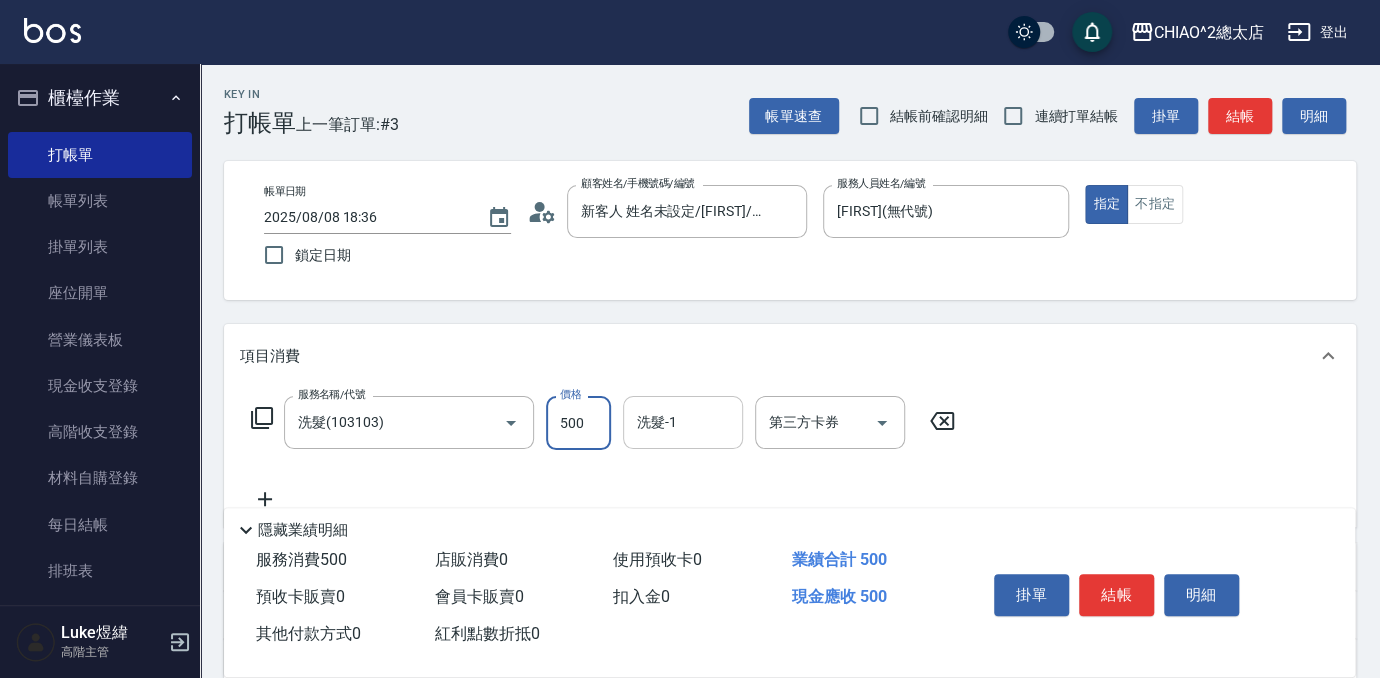 type on "500" 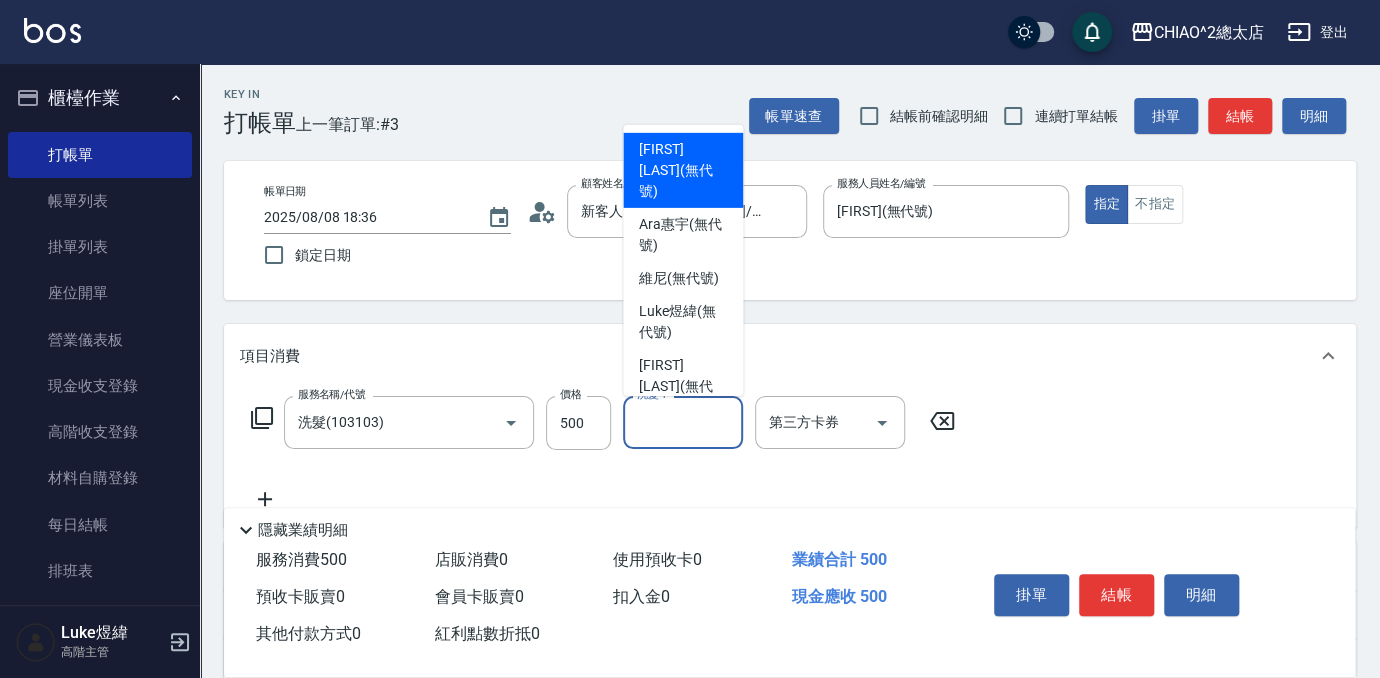 click on "洗髮-1" at bounding box center [683, 422] 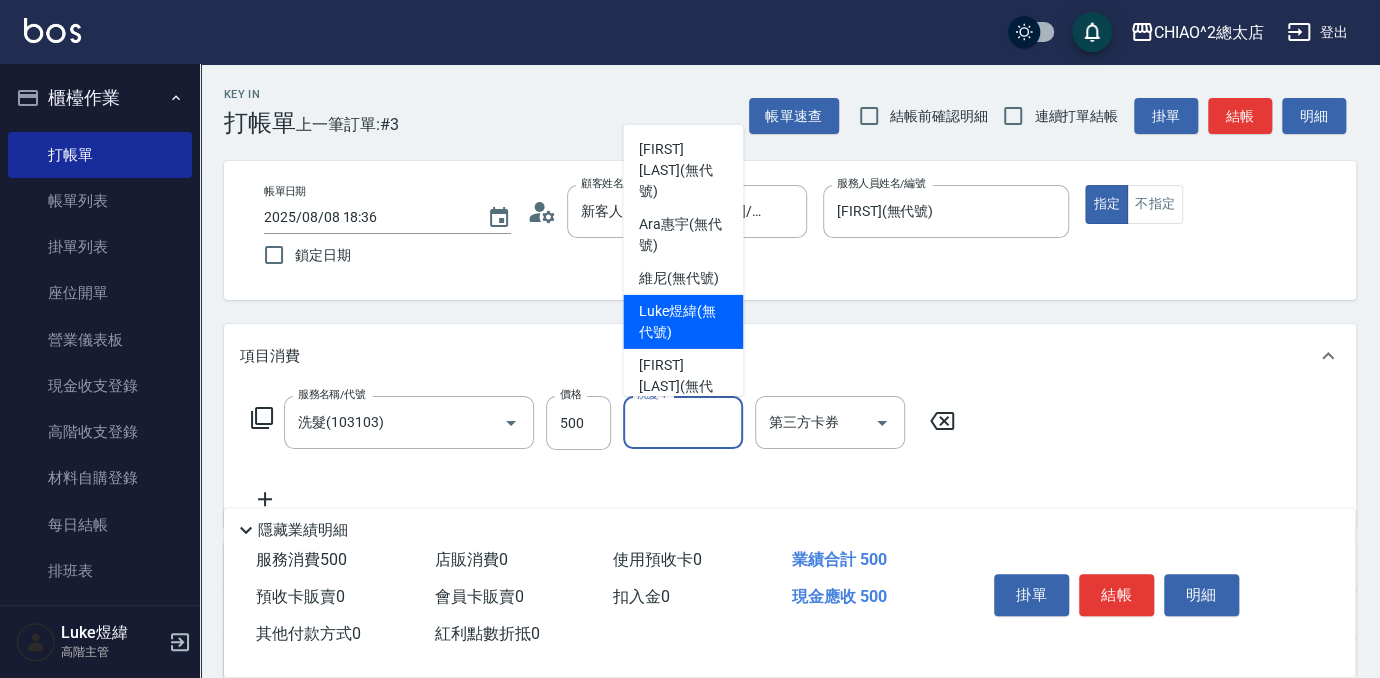 click on "[FIRST] (無代號)" at bounding box center (683, 322) 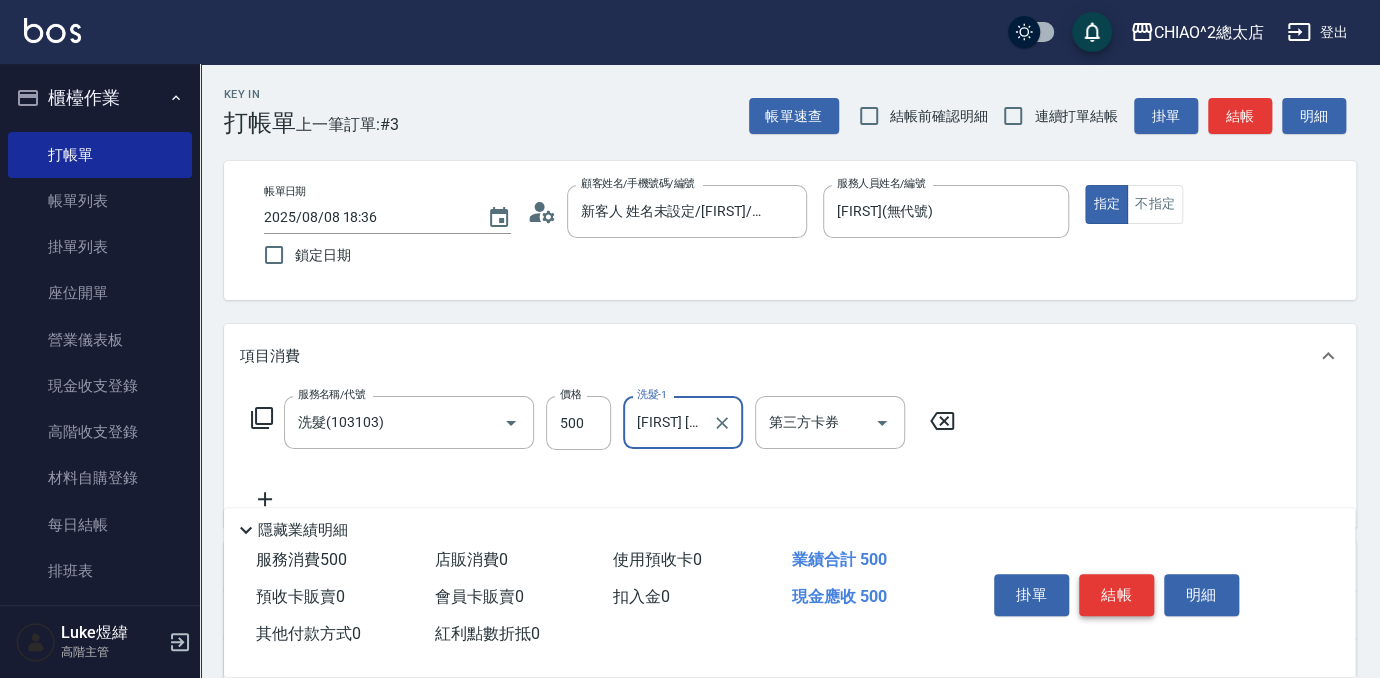 click on "結帳" at bounding box center [1116, 595] 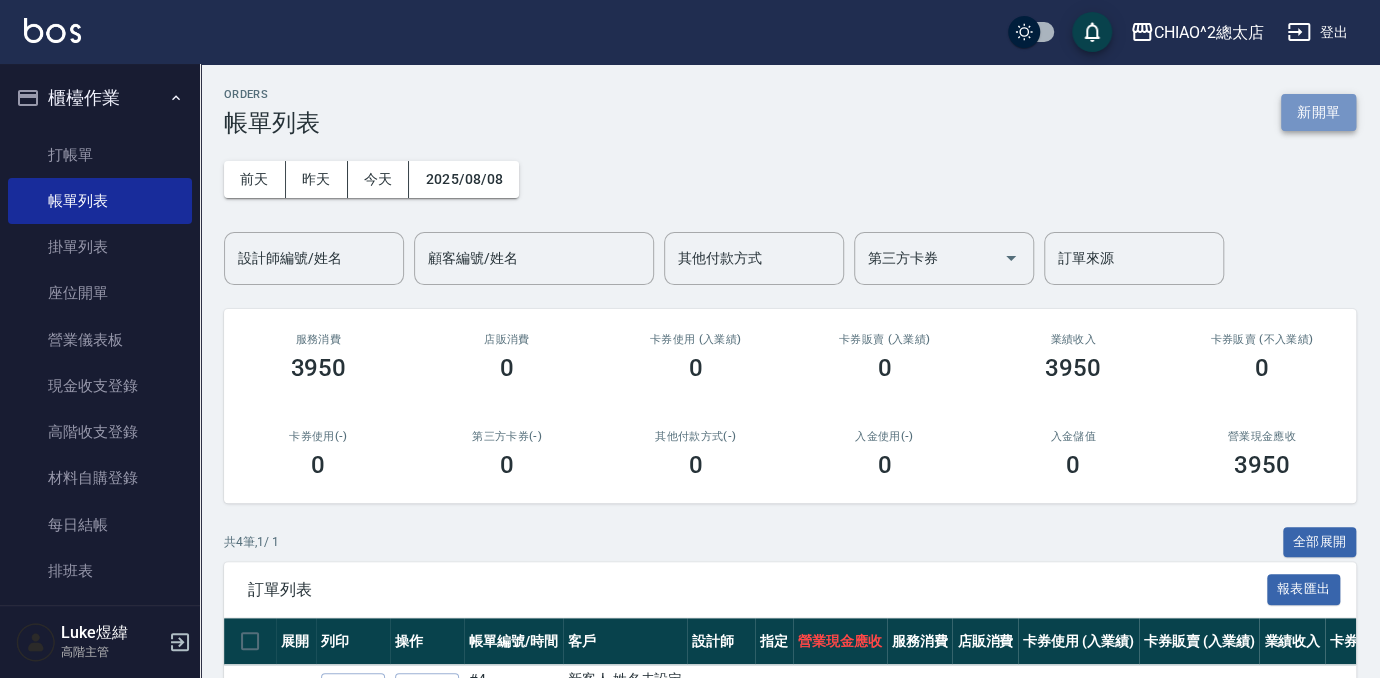 click on "新開單" at bounding box center [1318, 112] 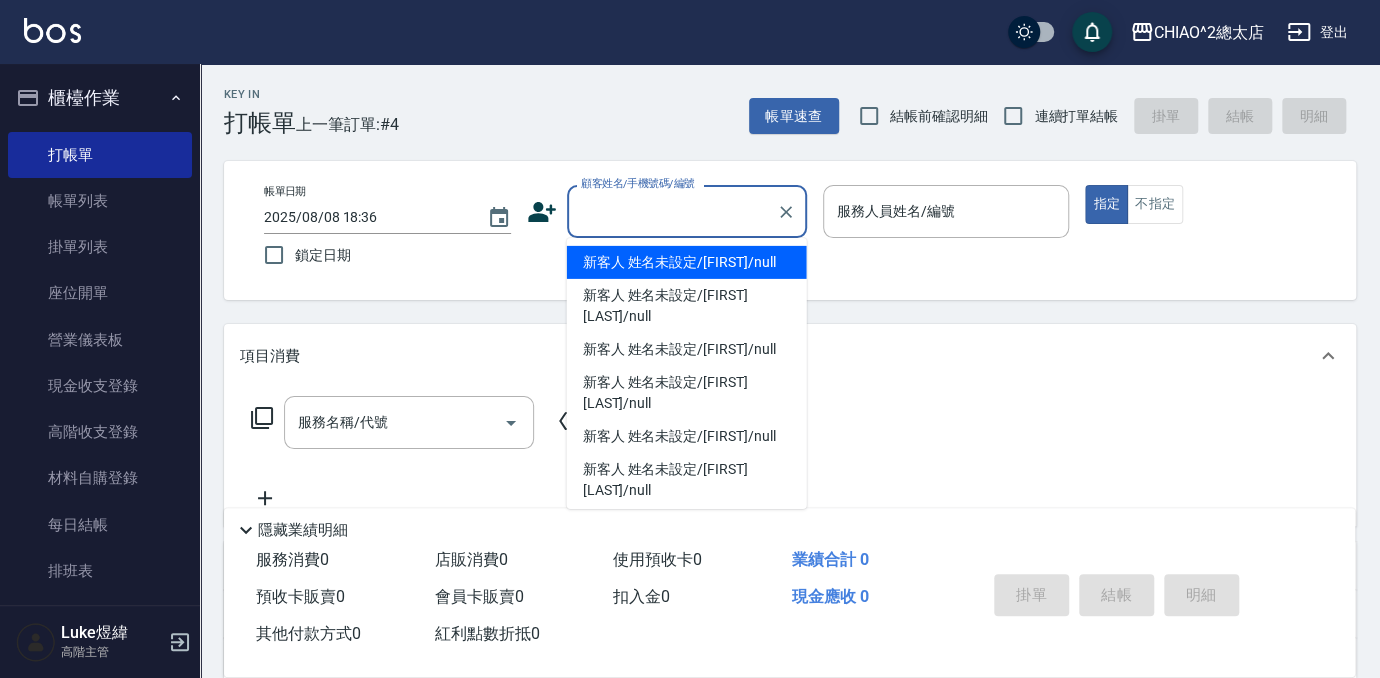 click on "顧客姓名/手機號碼/編號" at bounding box center [672, 211] 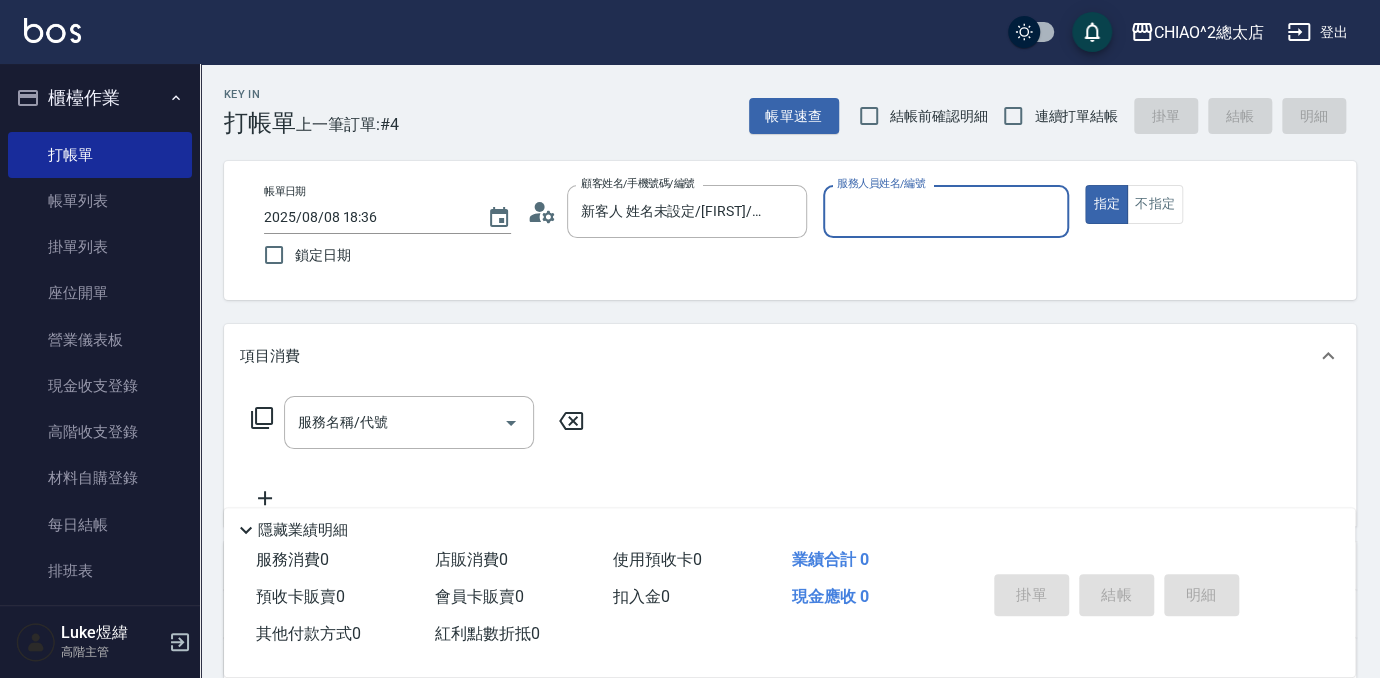 click on "服務人員姓名/編號" at bounding box center (946, 211) 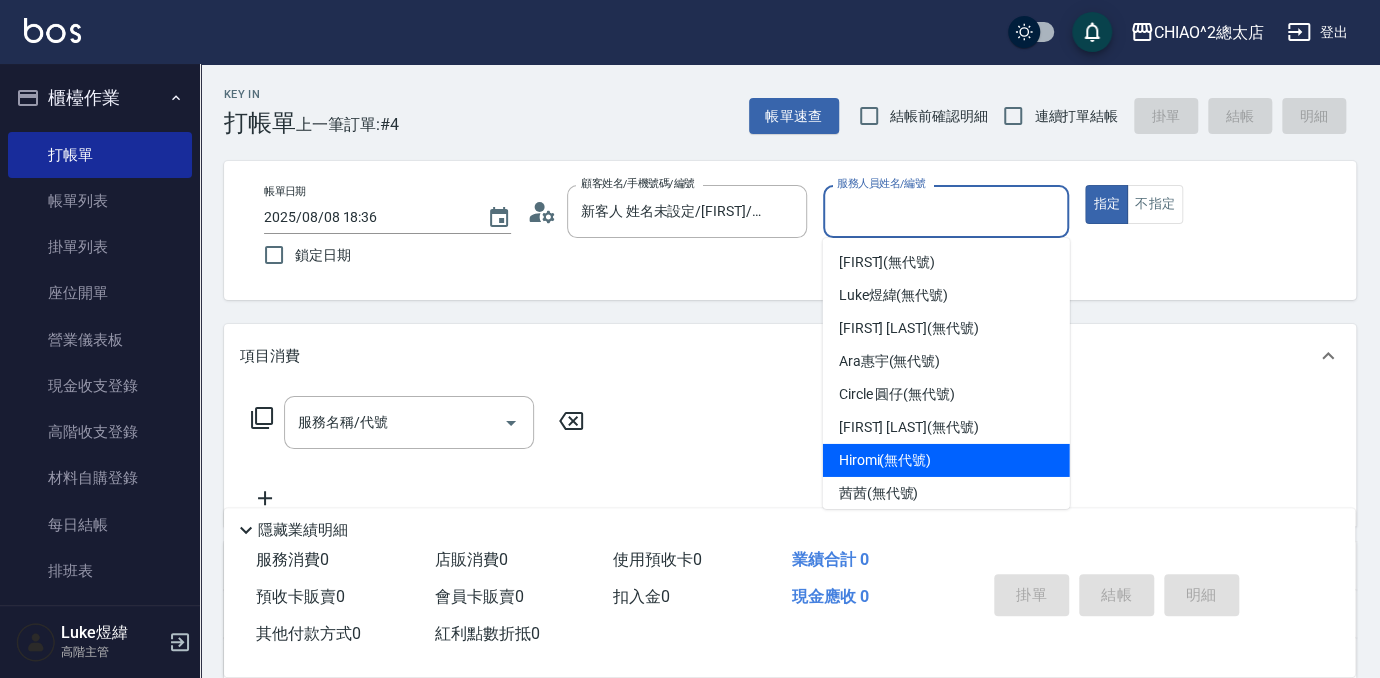 scroll, scrollTop: 74, scrollLeft: 0, axis: vertical 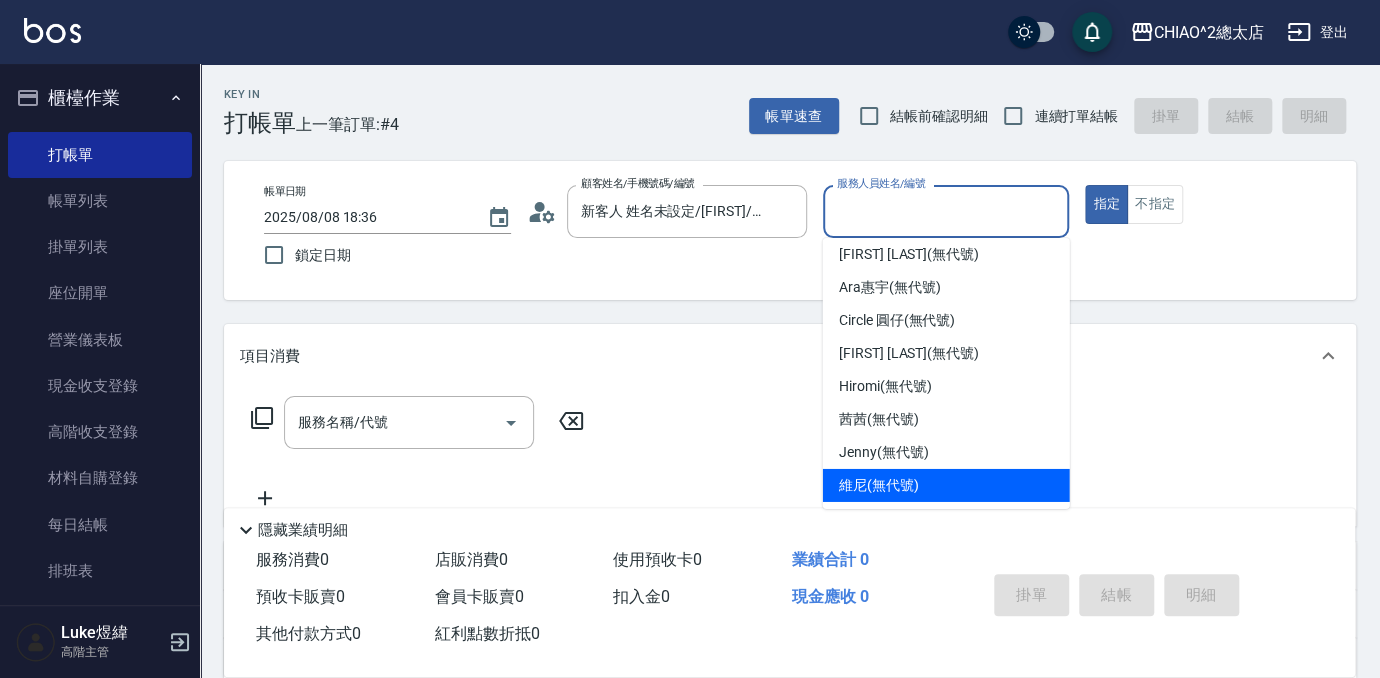 click on "[FIRST] (無代號)" at bounding box center (946, 485) 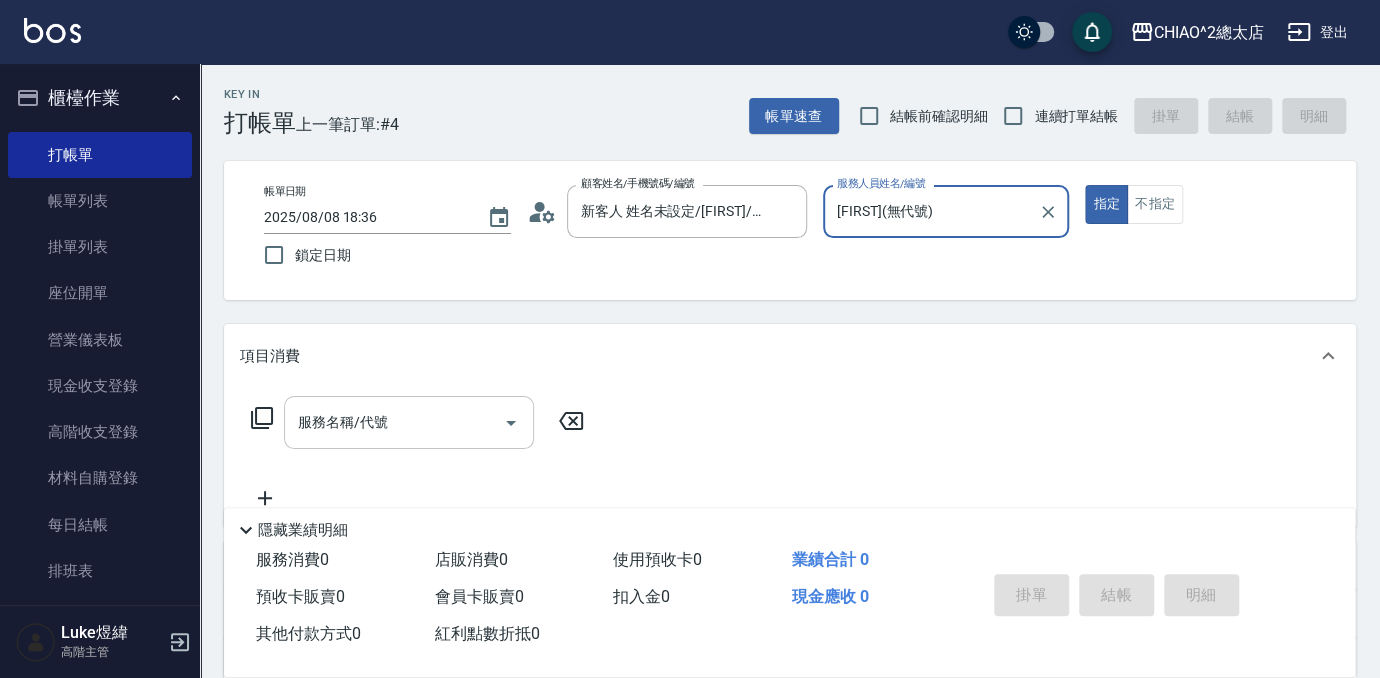 click on "服務名稱/代號" at bounding box center [394, 422] 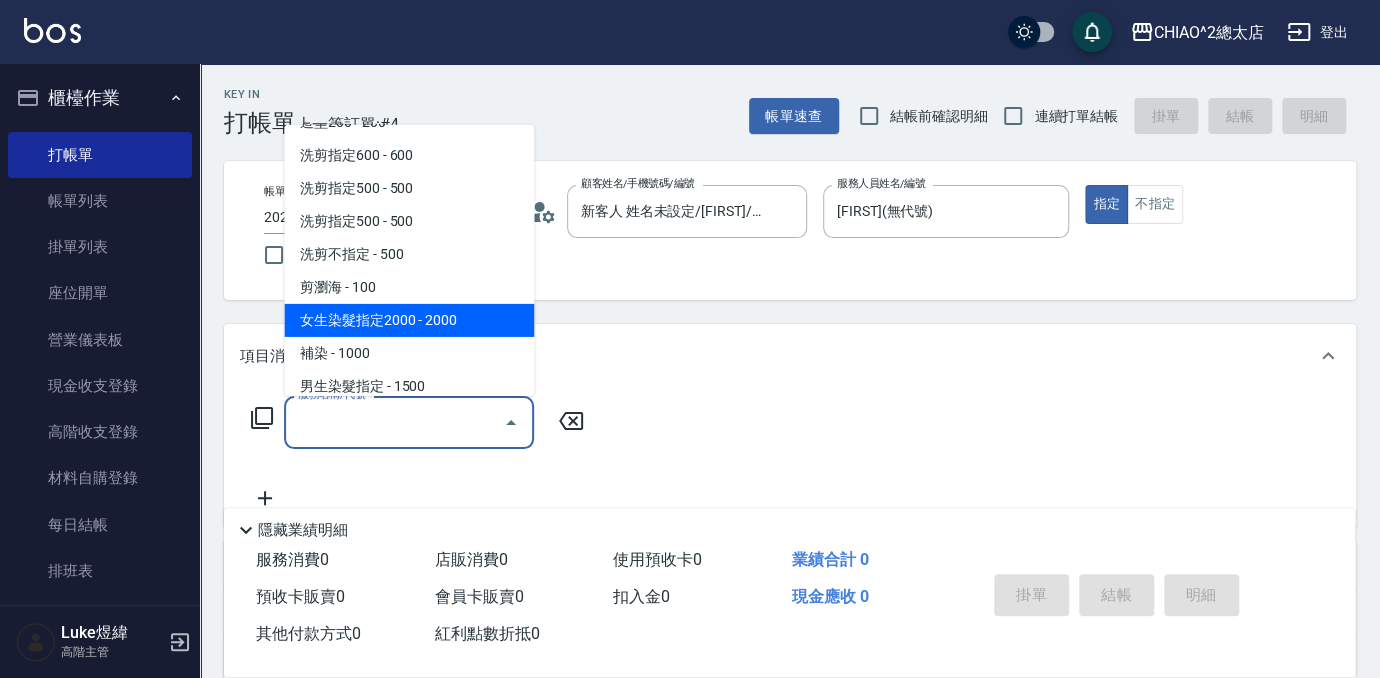 scroll, scrollTop: 90, scrollLeft: 0, axis: vertical 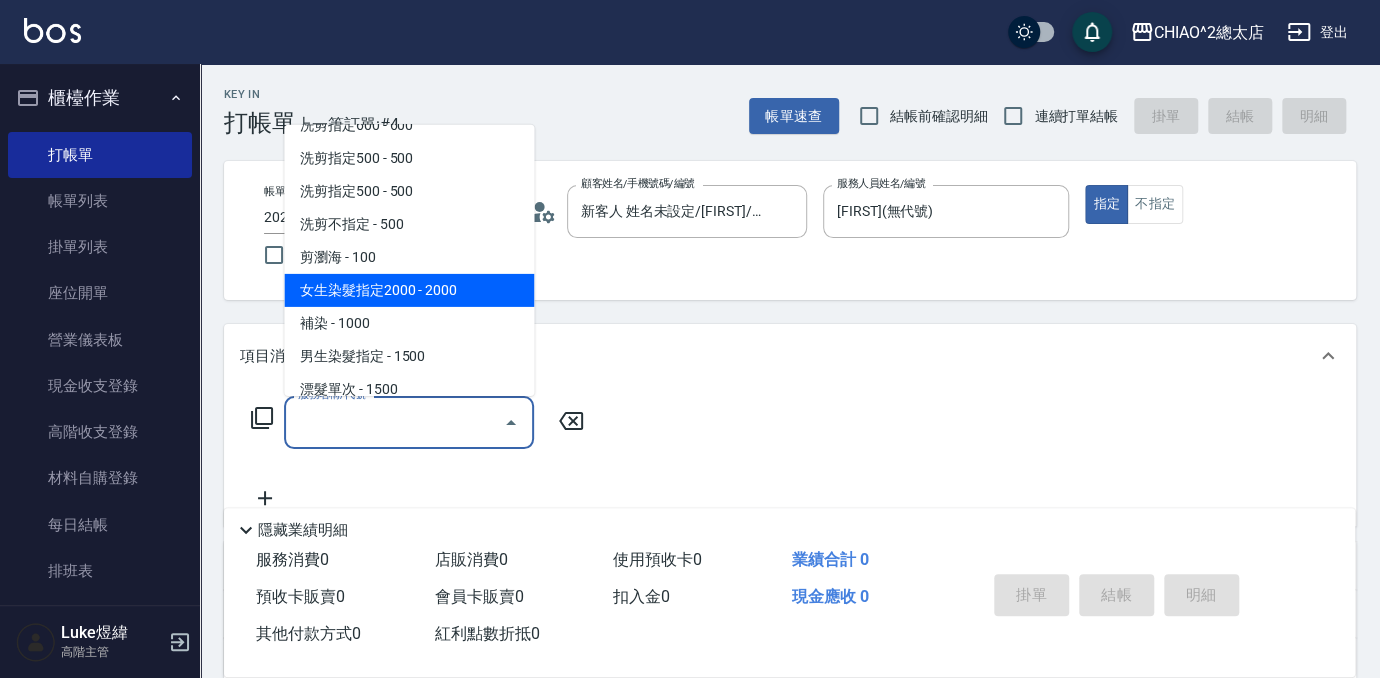 click on "女生染髮指定2000 - 2000" at bounding box center [409, 290] 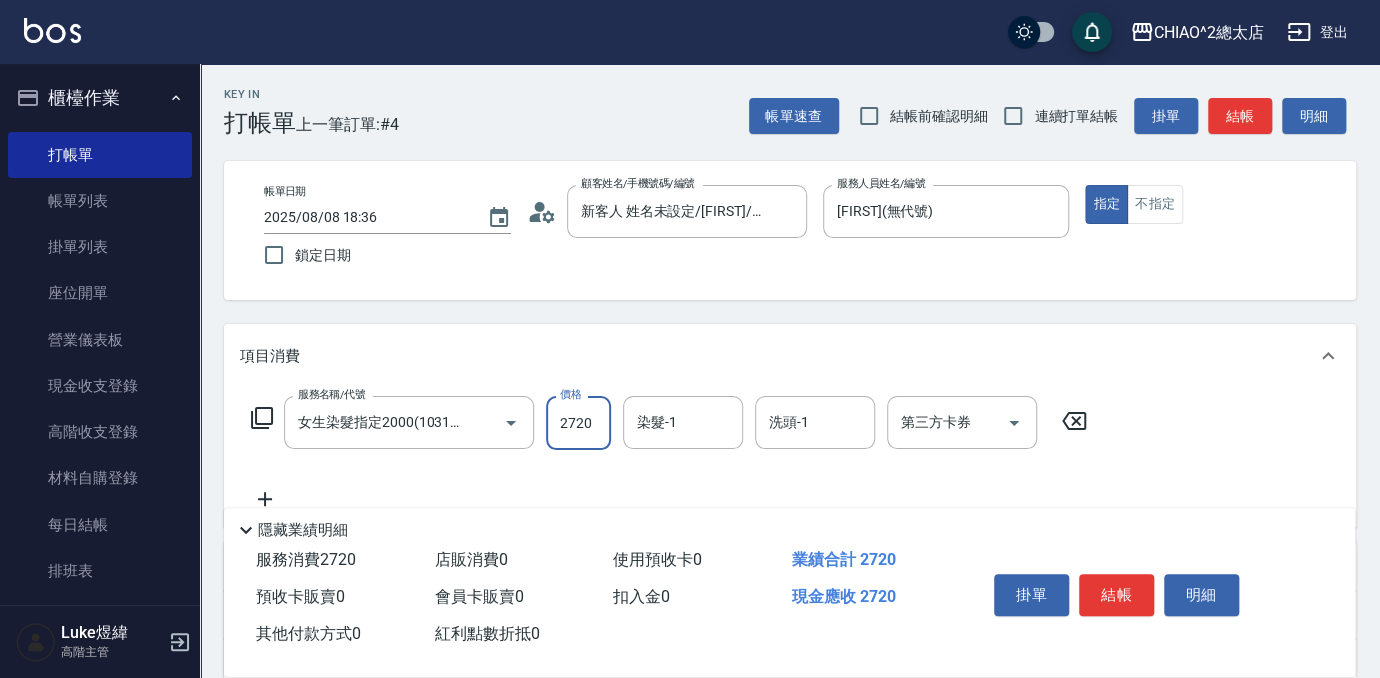 type on "2720" 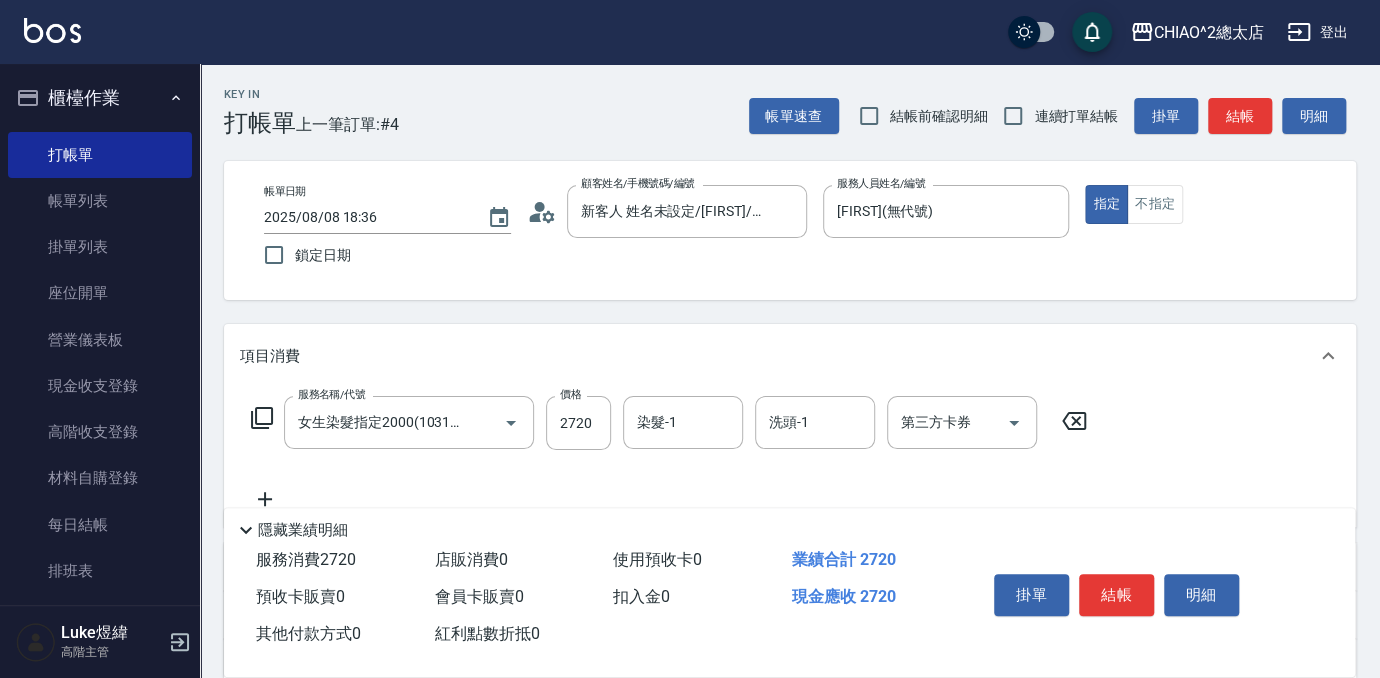 click 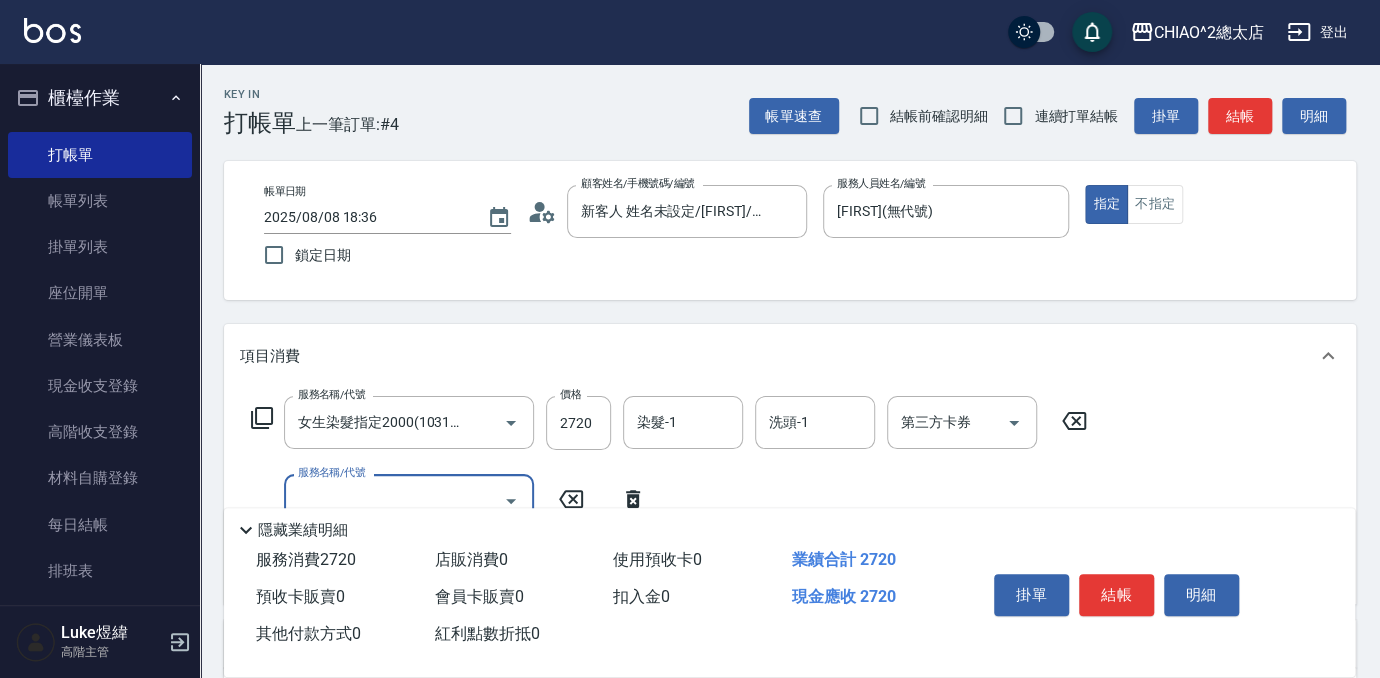 scroll, scrollTop: 0, scrollLeft: 0, axis: both 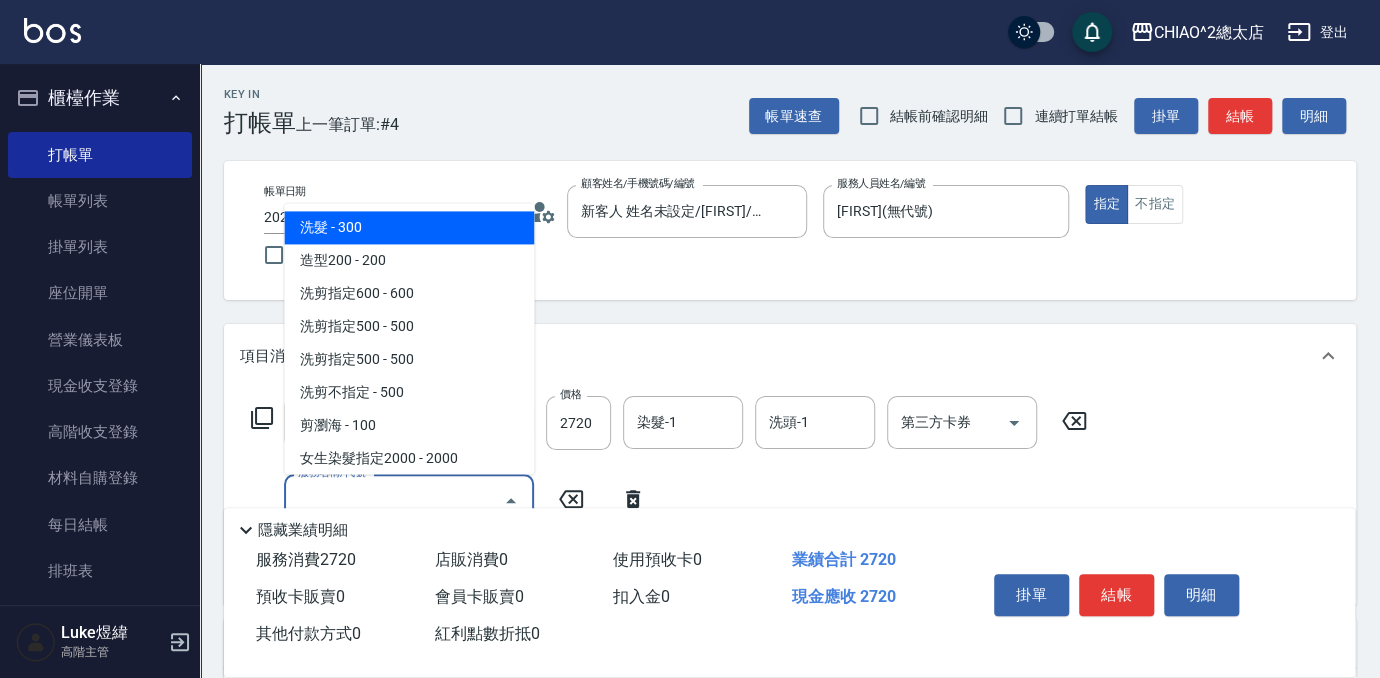 click on "服務名稱/代號" at bounding box center [394, 500] 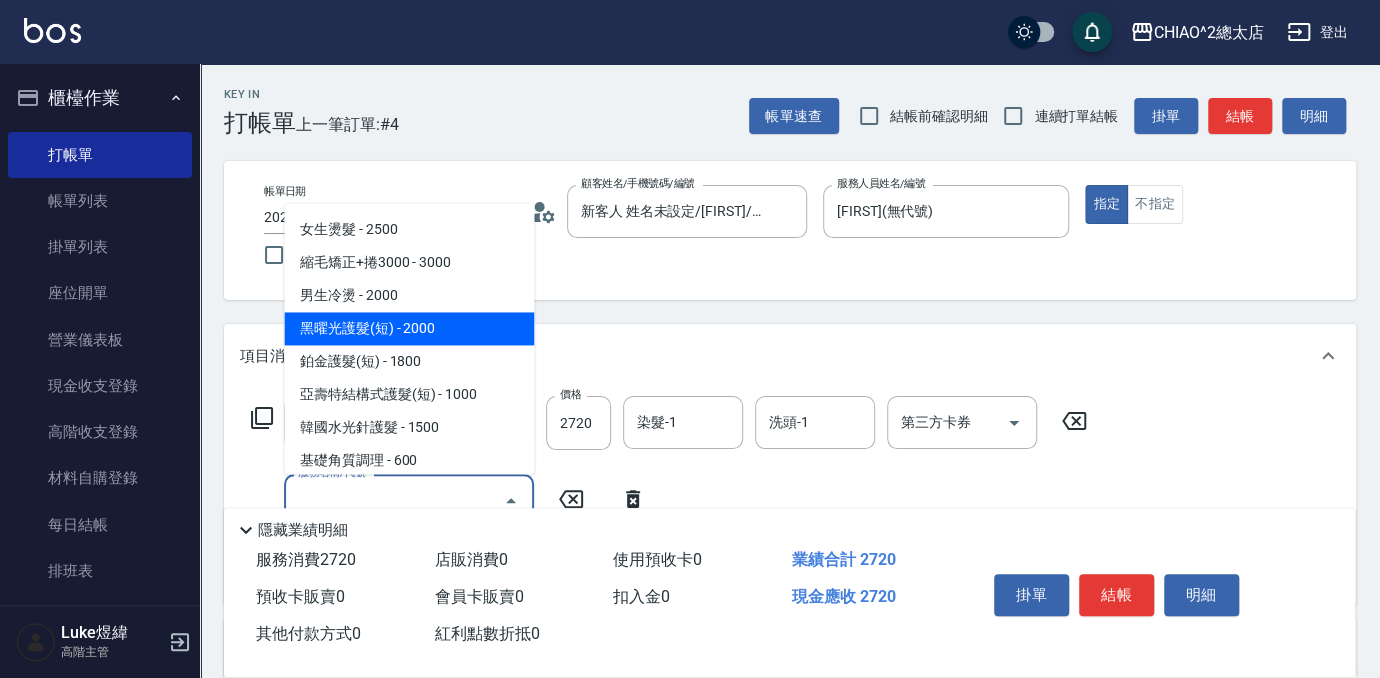 scroll, scrollTop: 454, scrollLeft: 0, axis: vertical 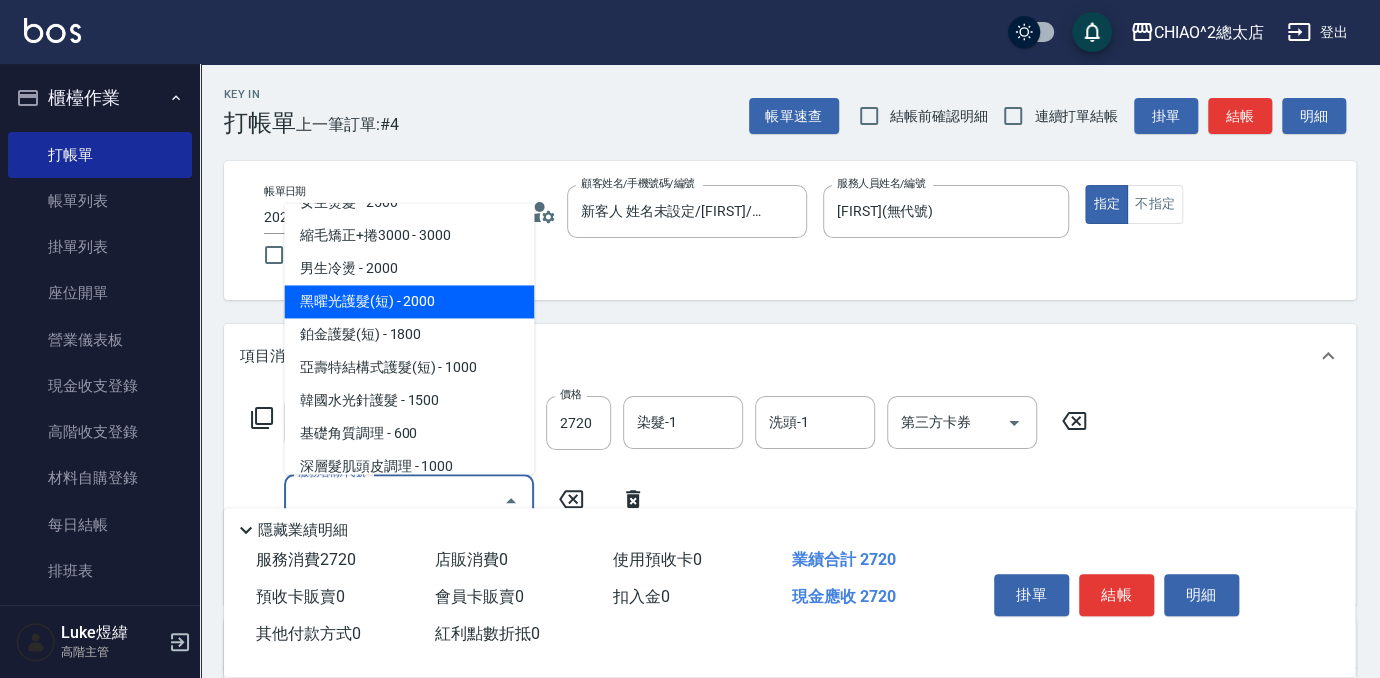 click on "黑曜光護髮(短) - 2000" at bounding box center (409, 301) 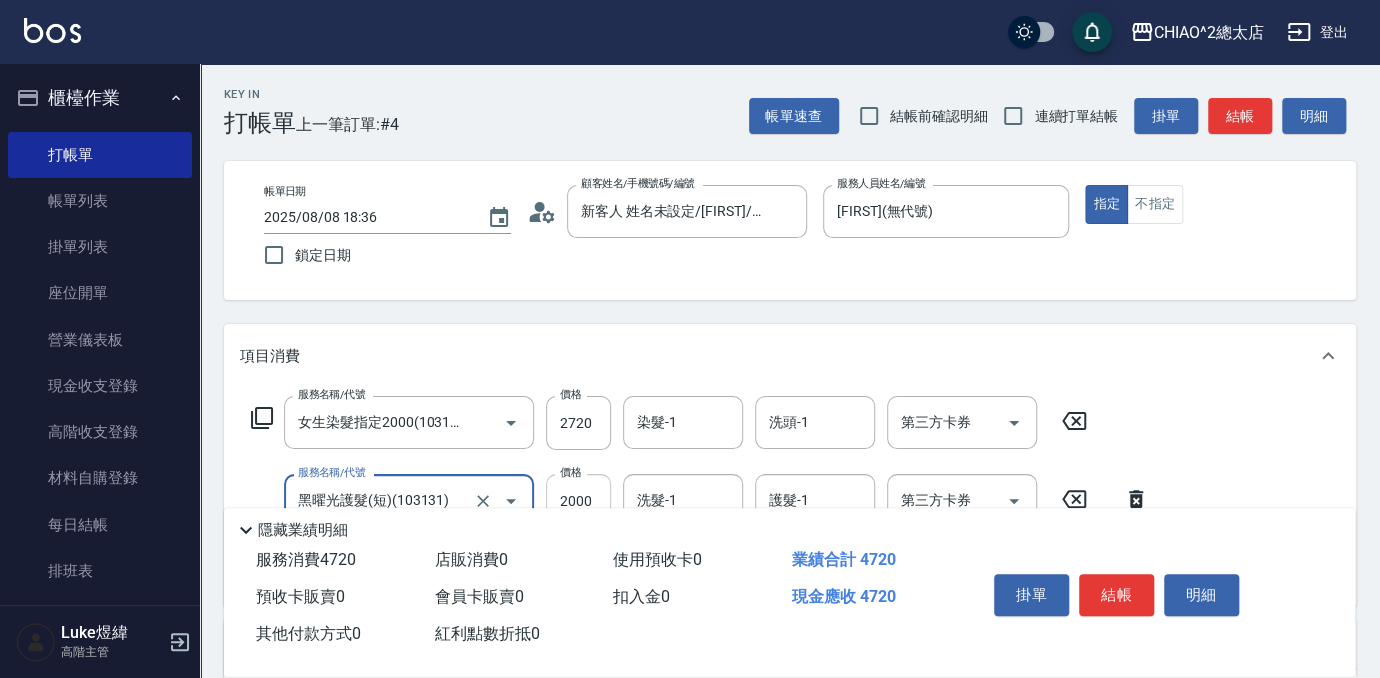 click on "2000" at bounding box center [578, 501] 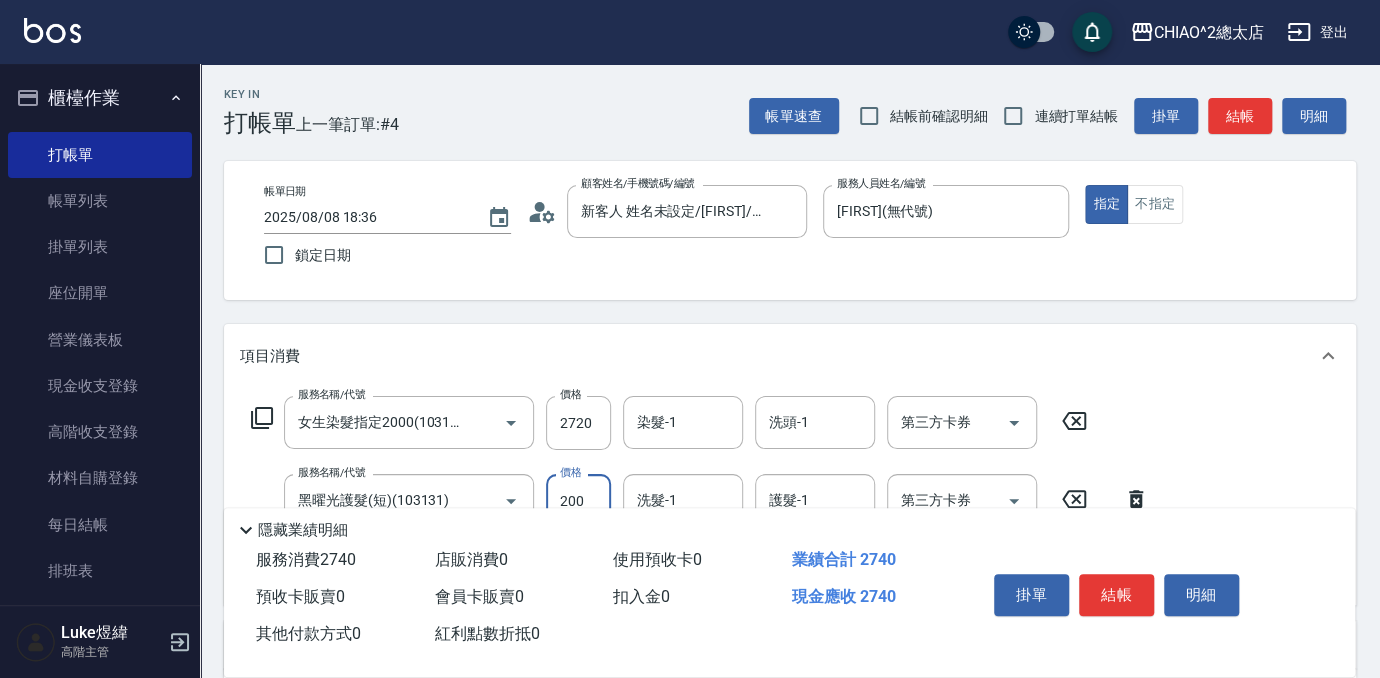 type on "2000" 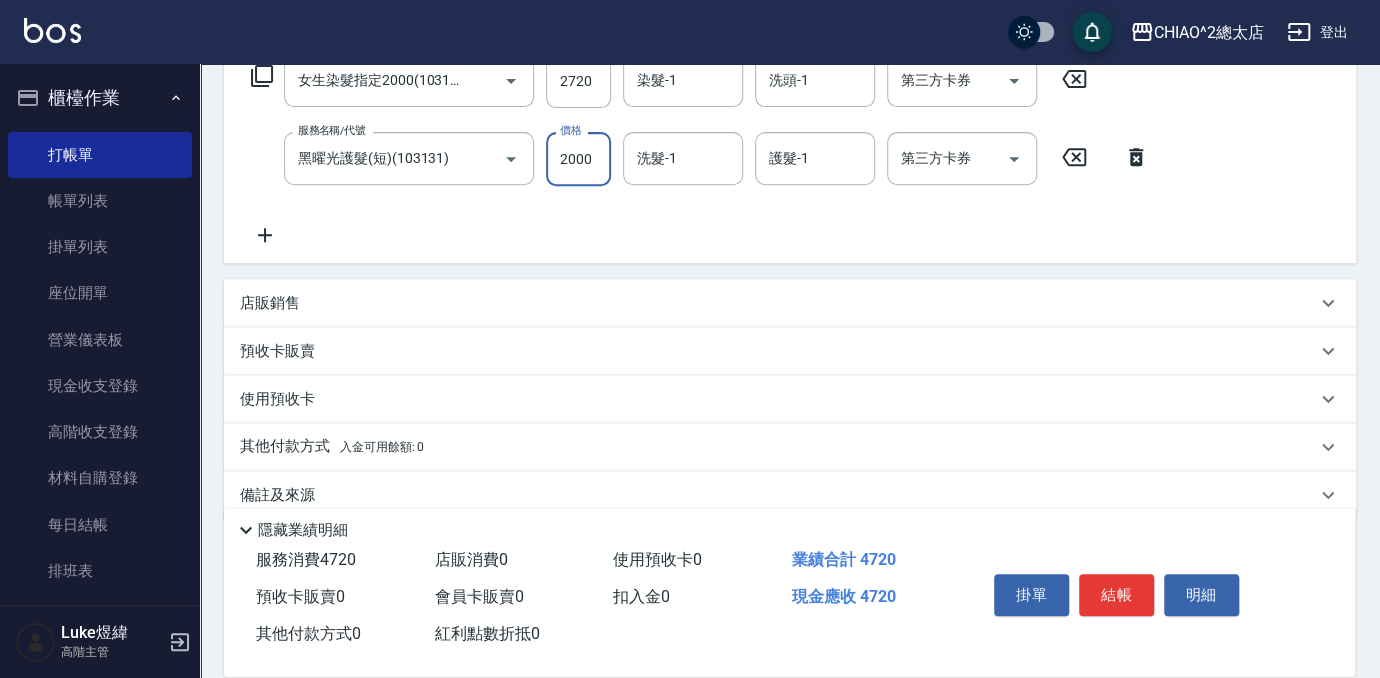 scroll, scrollTop: 363, scrollLeft: 0, axis: vertical 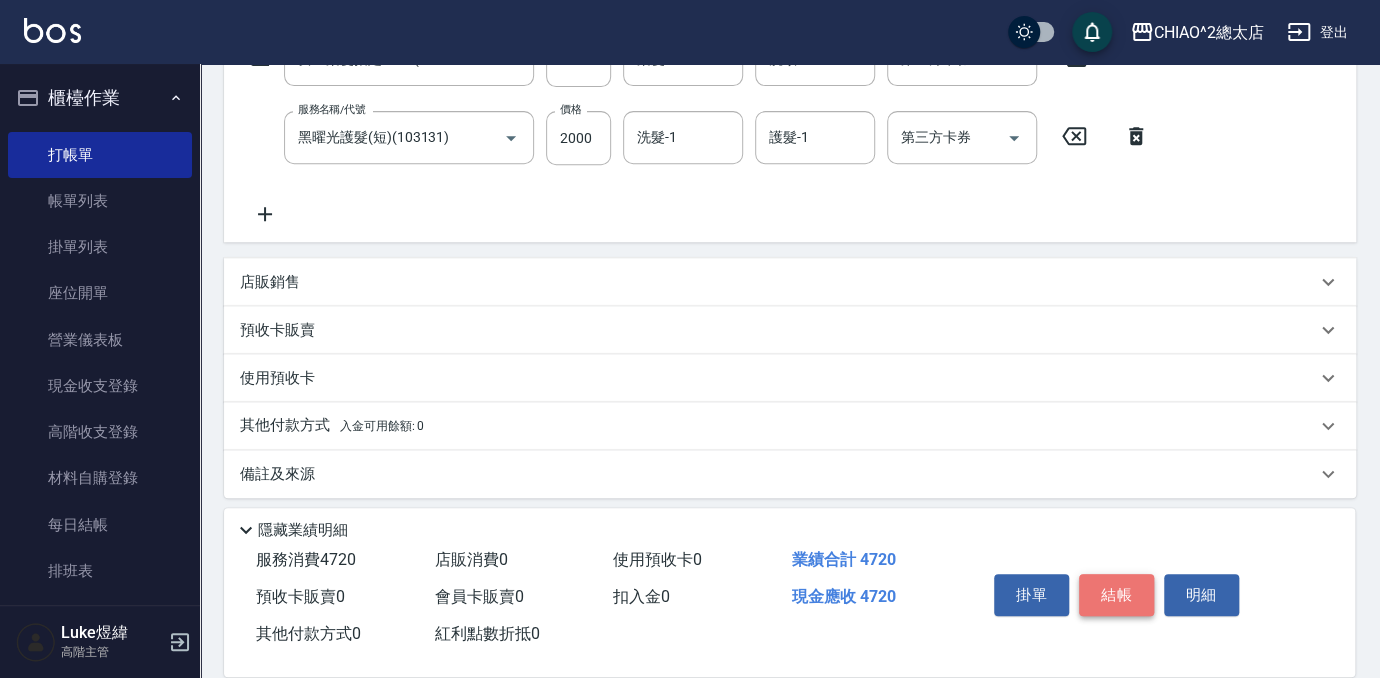 click on "結帳" at bounding box center (1116, 595) 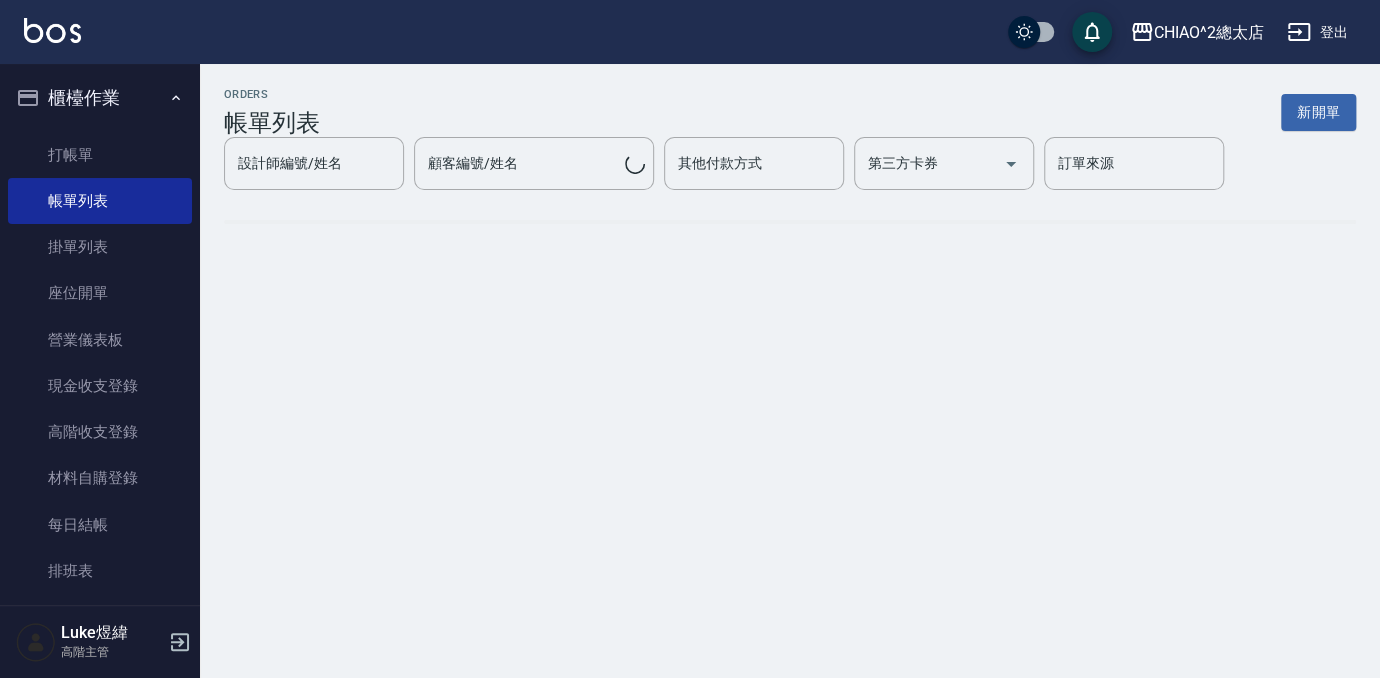 scroll, scrollTop: 0, scrollLeft: 0, axis: both 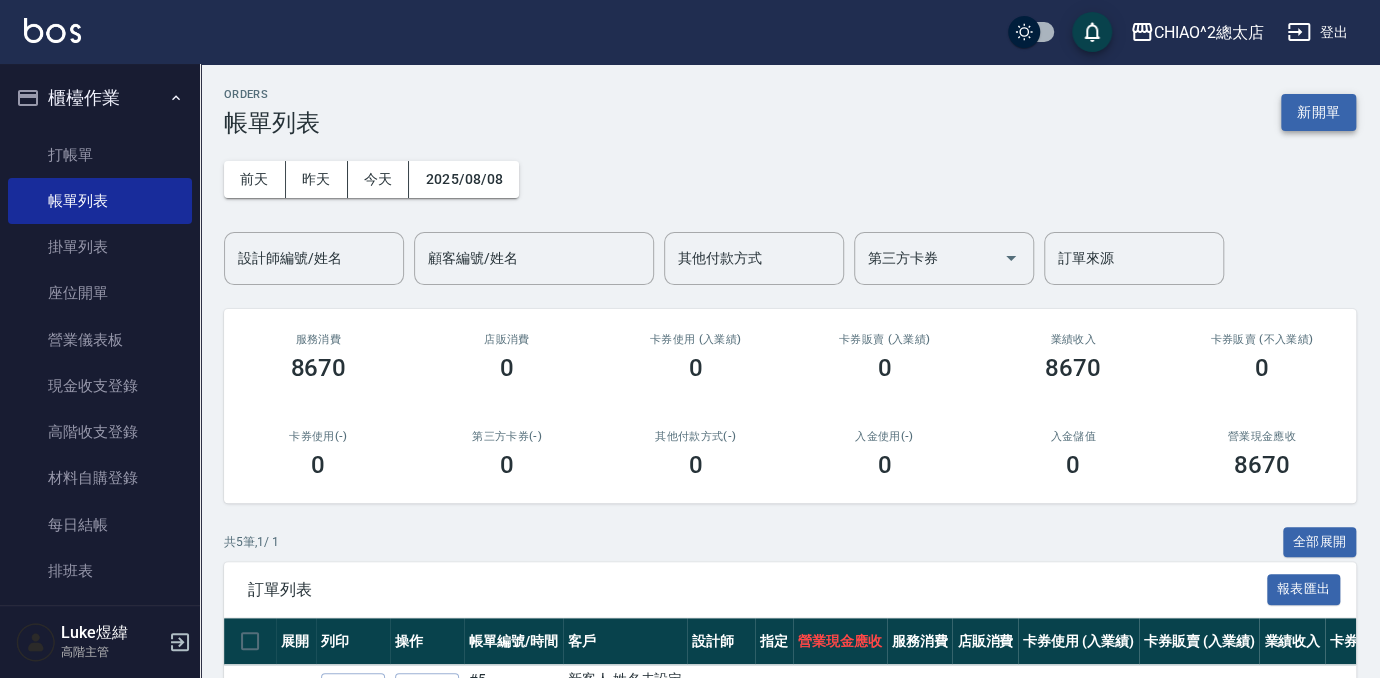 click on "新開單" at bounding box center (1318, 112) 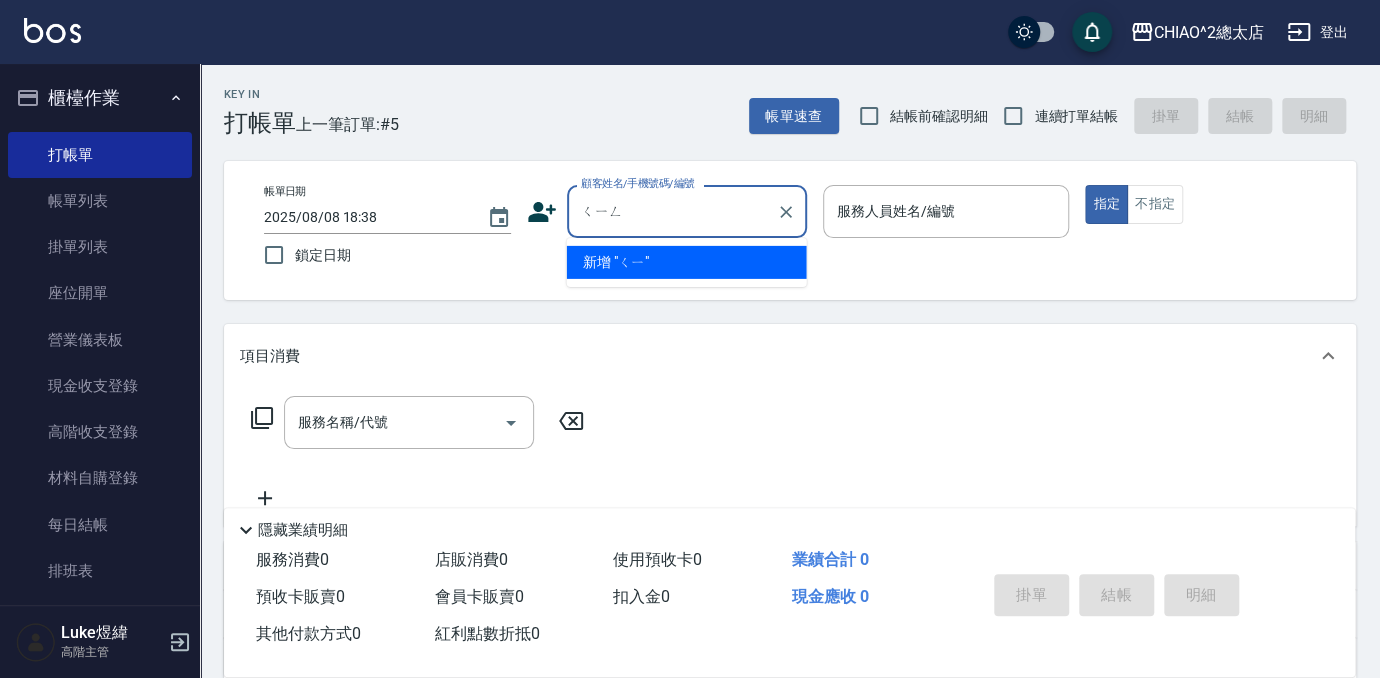 type on "清" 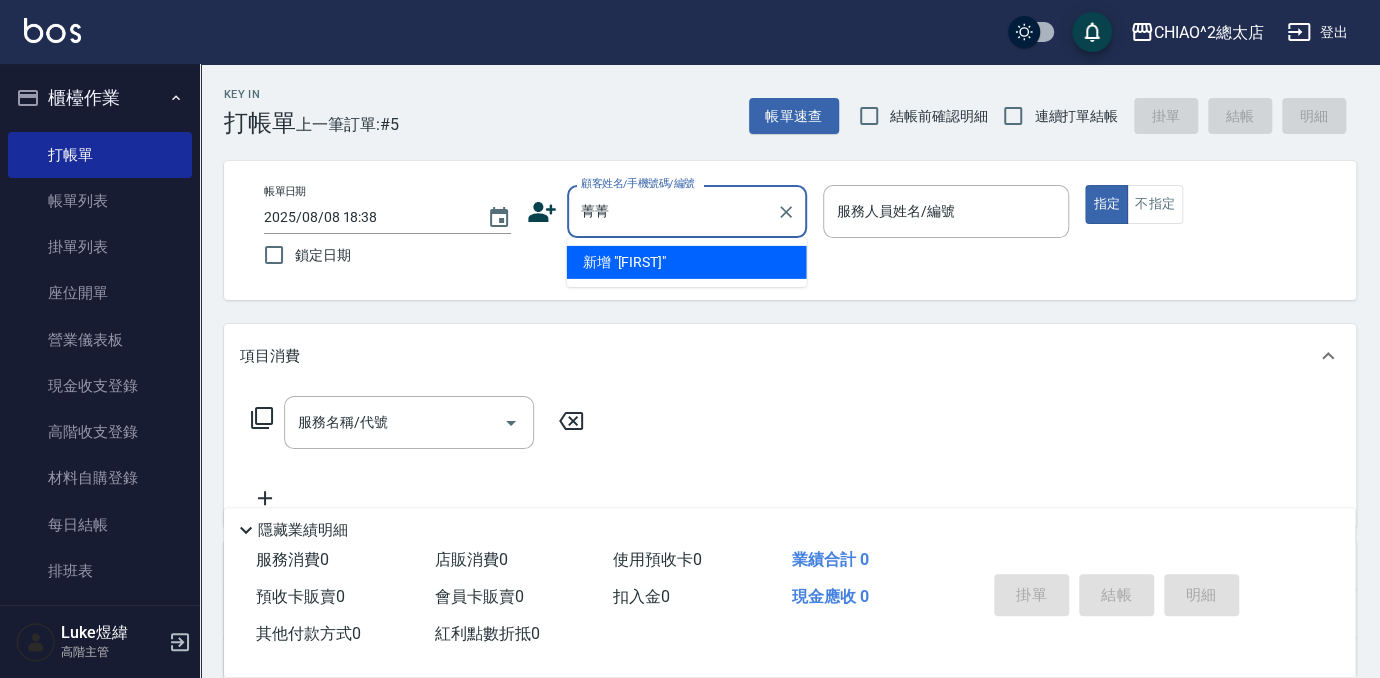 type on "菁菁" 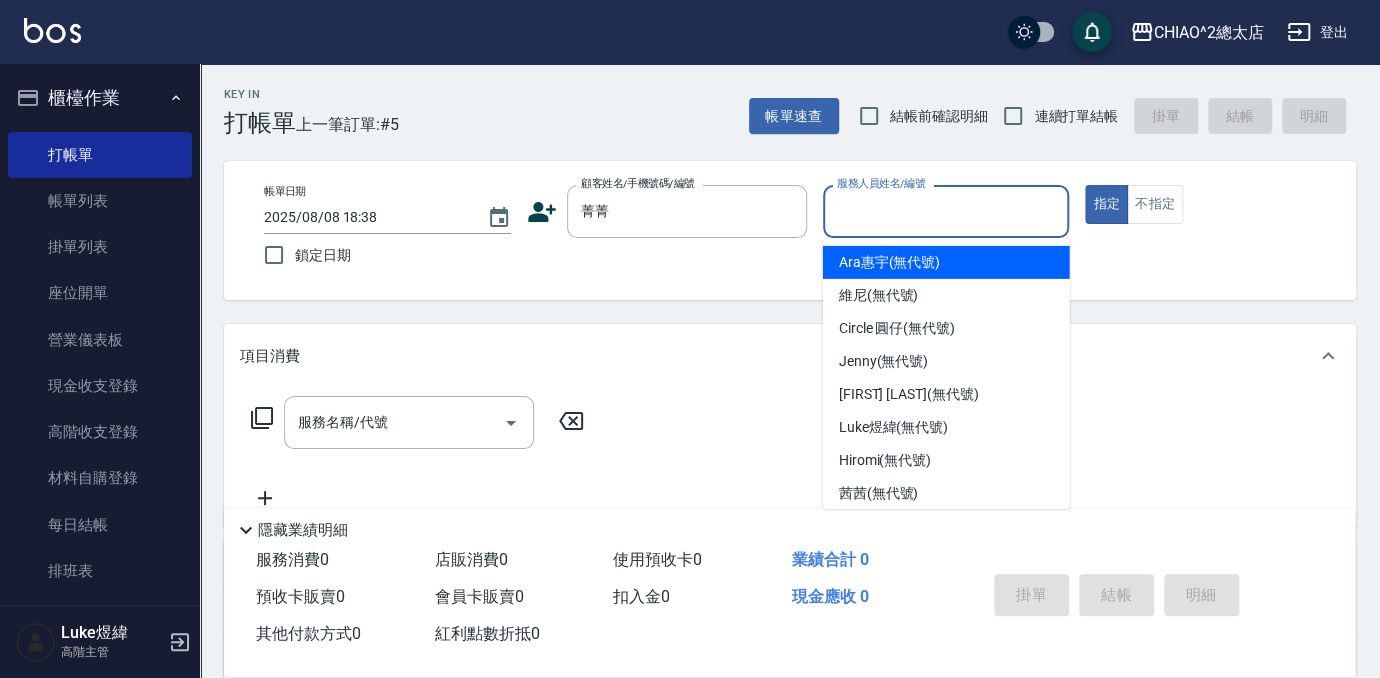 click on "服務人員姓名/編號" at bounding box center [946, 211] 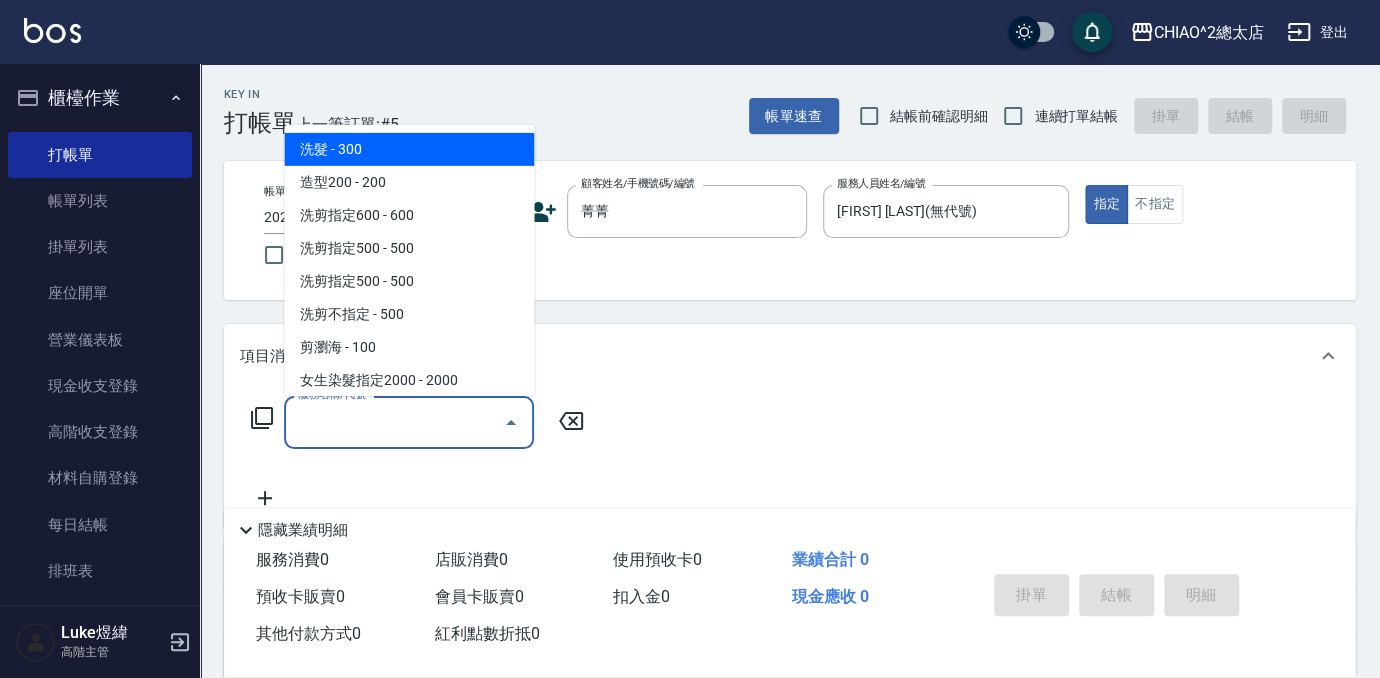 click on "服務名稱/代號" at bounding box center [394, 422] 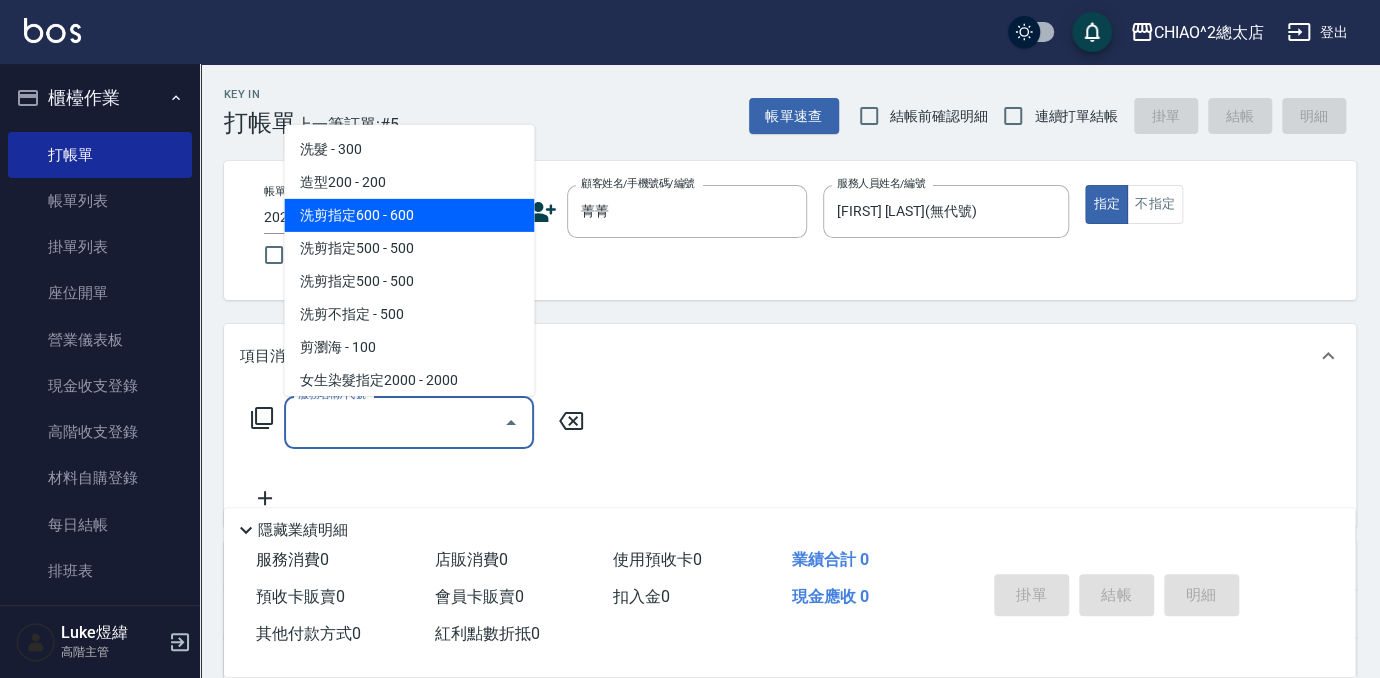 click on "洗剪指定600 - 600" at bounding box center [409, 215] 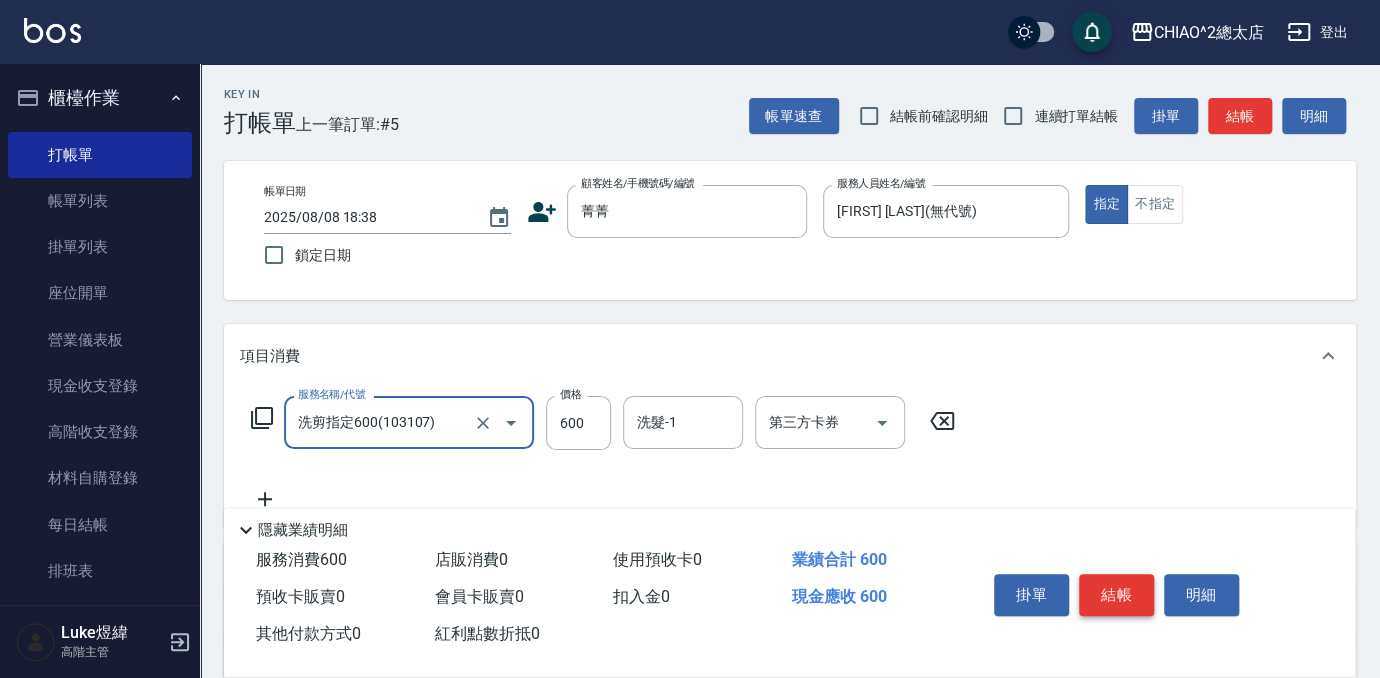 click on "結帳" at bounding box center [1116, 595] 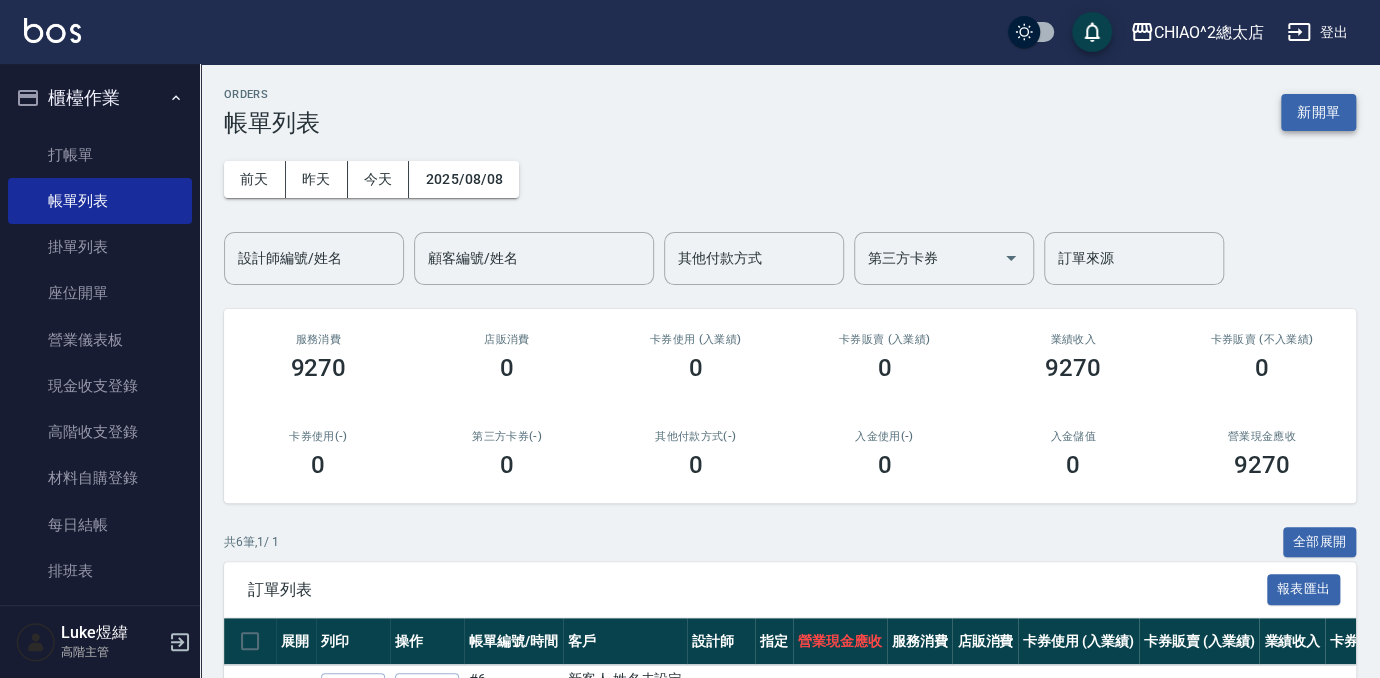 click on "新開單" at bounding box center (1318, 112) 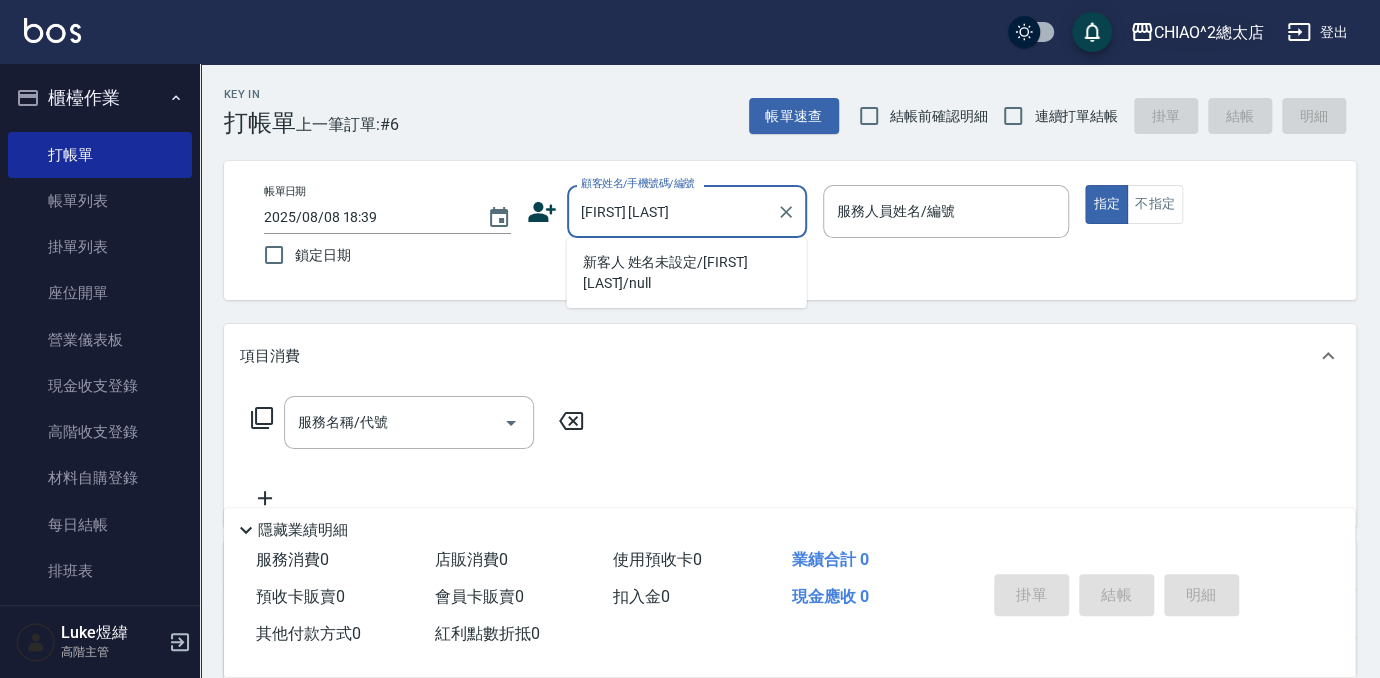 type on "新客人 姓名未設定/[FIRST] [LAST]/null" 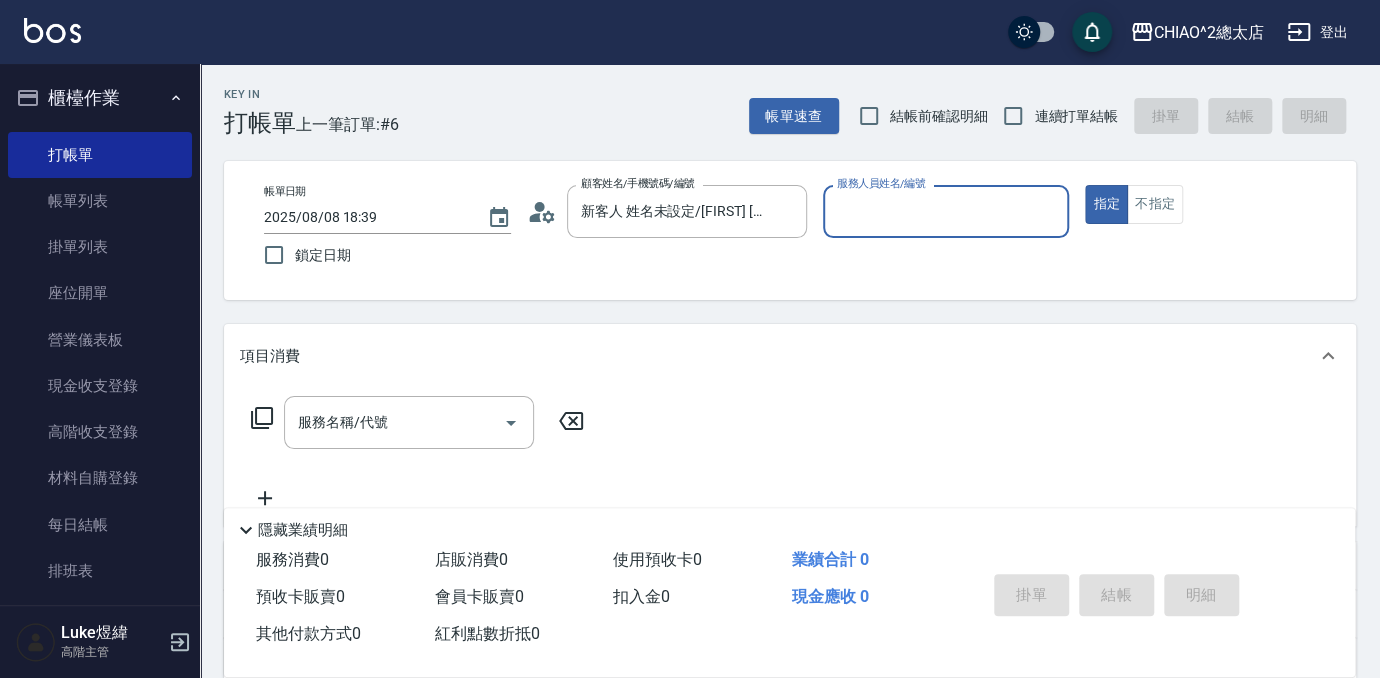 click on "服務人員姓名/編號" at bounding box center [946, 211] 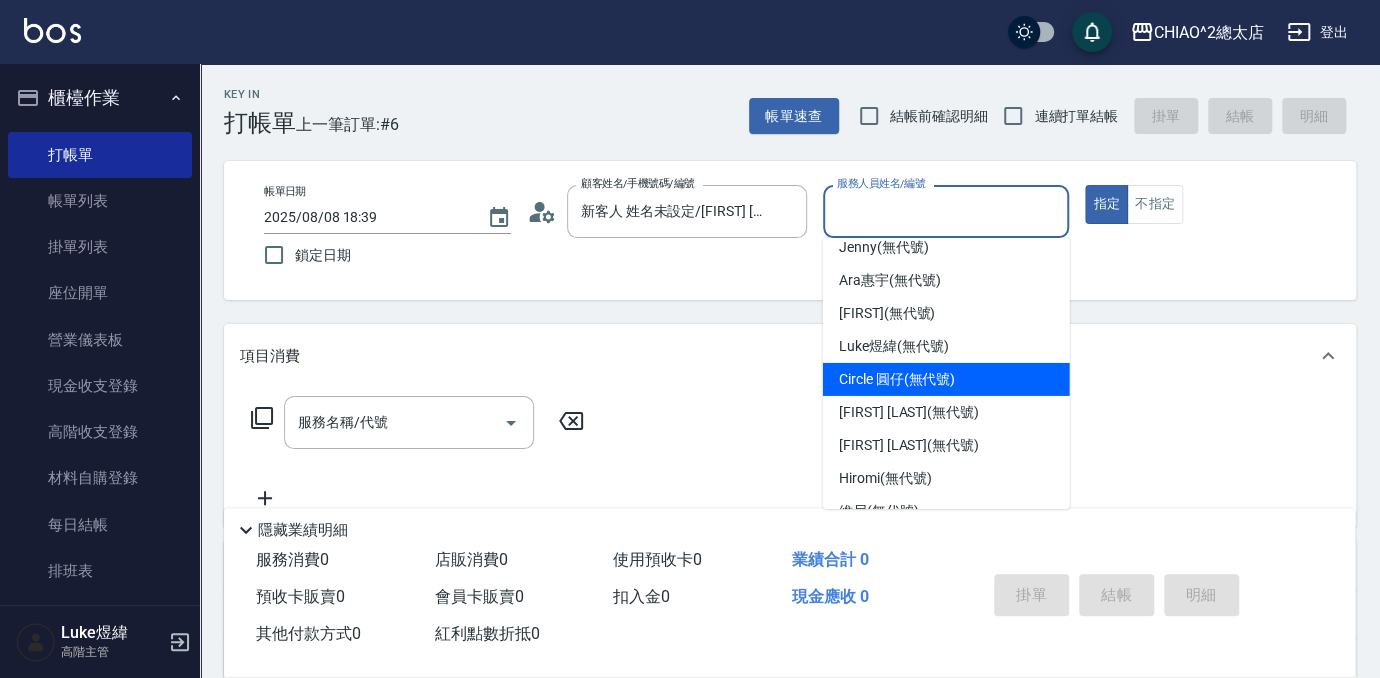 scroll, scrollTop: 74, scrollLeft: 0, axis: vertical 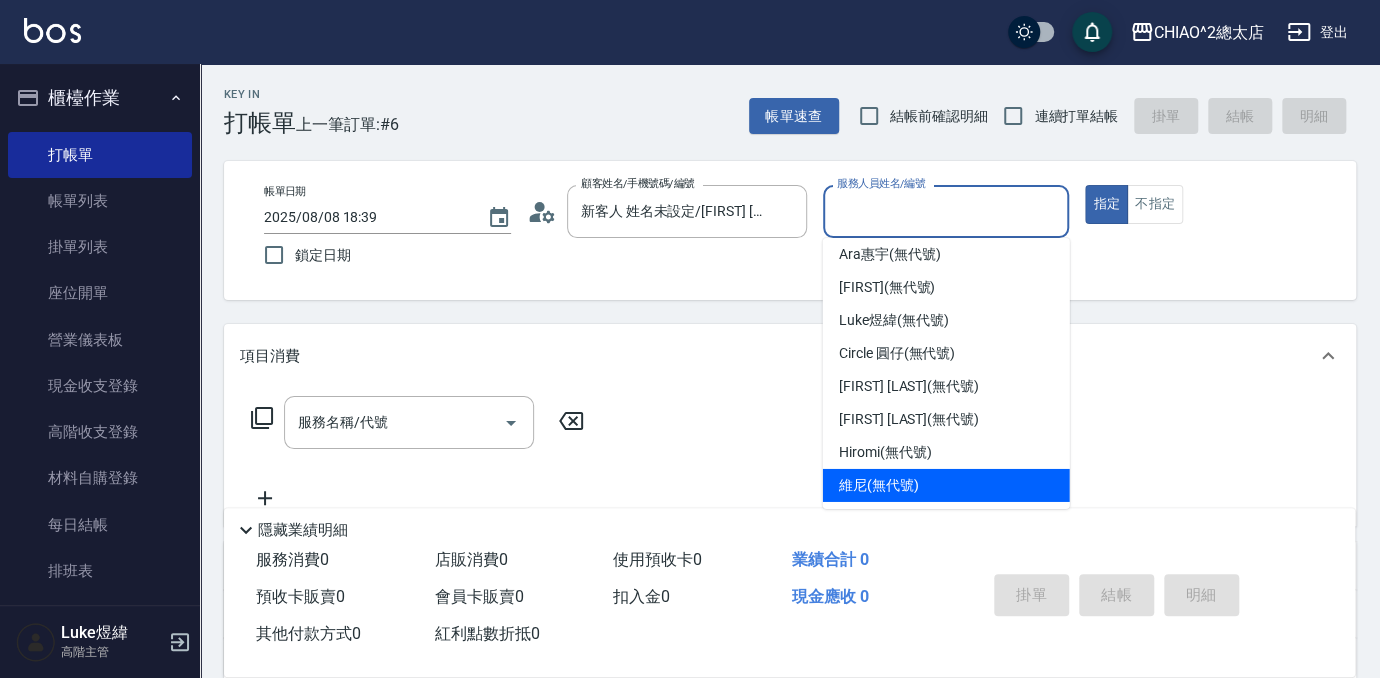 click on "[FIRST] (無代號)" at bounding box center [946, 485] 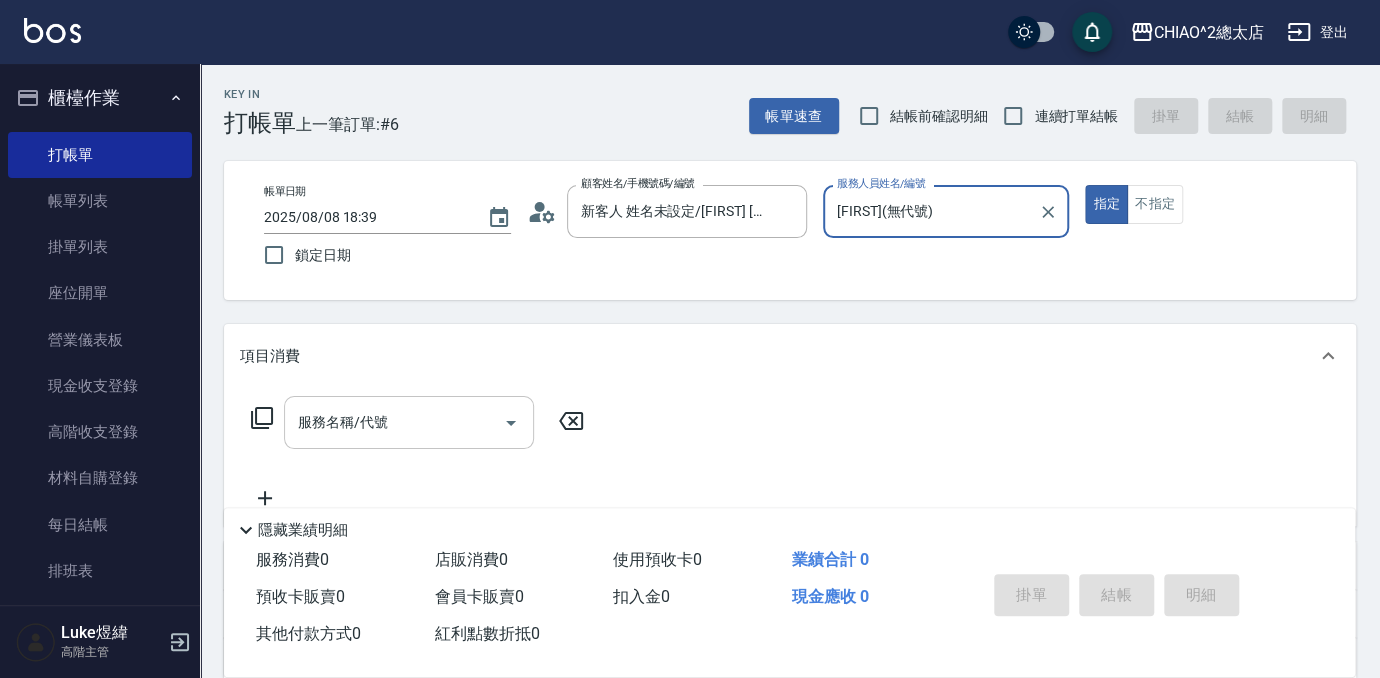 click on "服務名稱/代號" at bounding box center [409, 422] 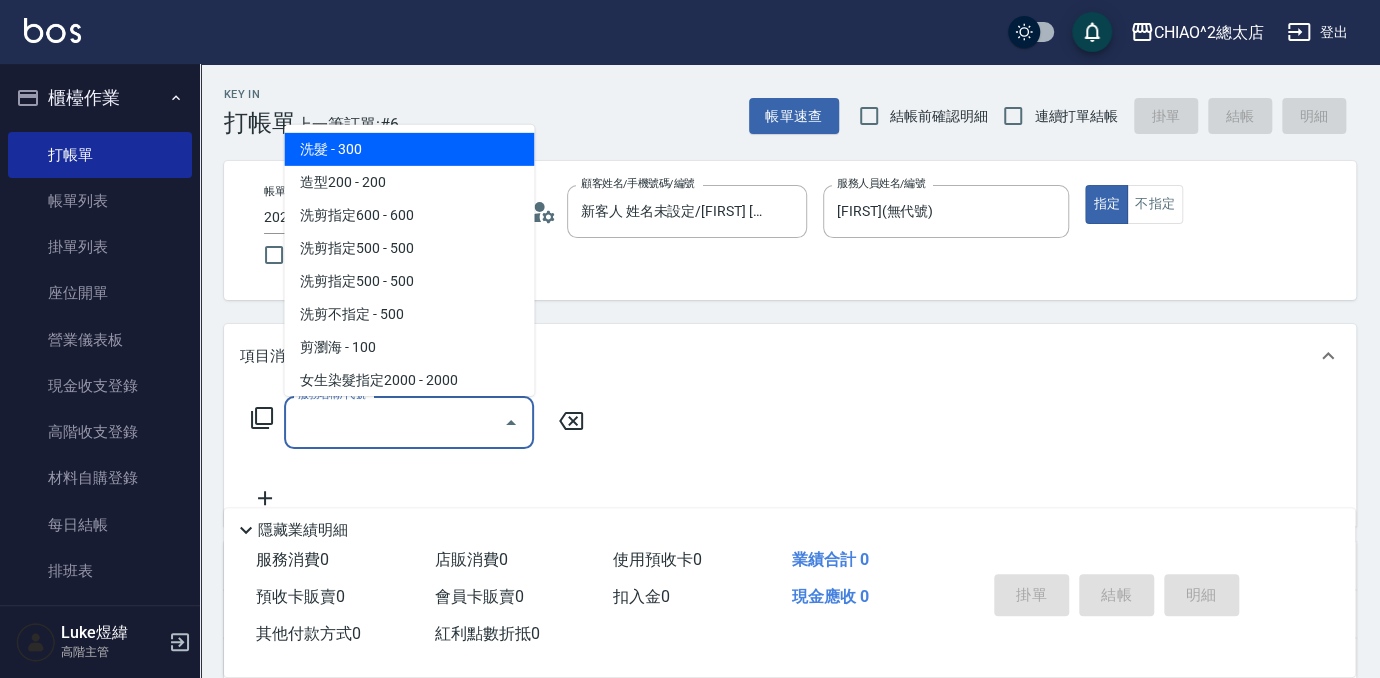 click on "洗髮 - 300" at bounding box center [409, 149] 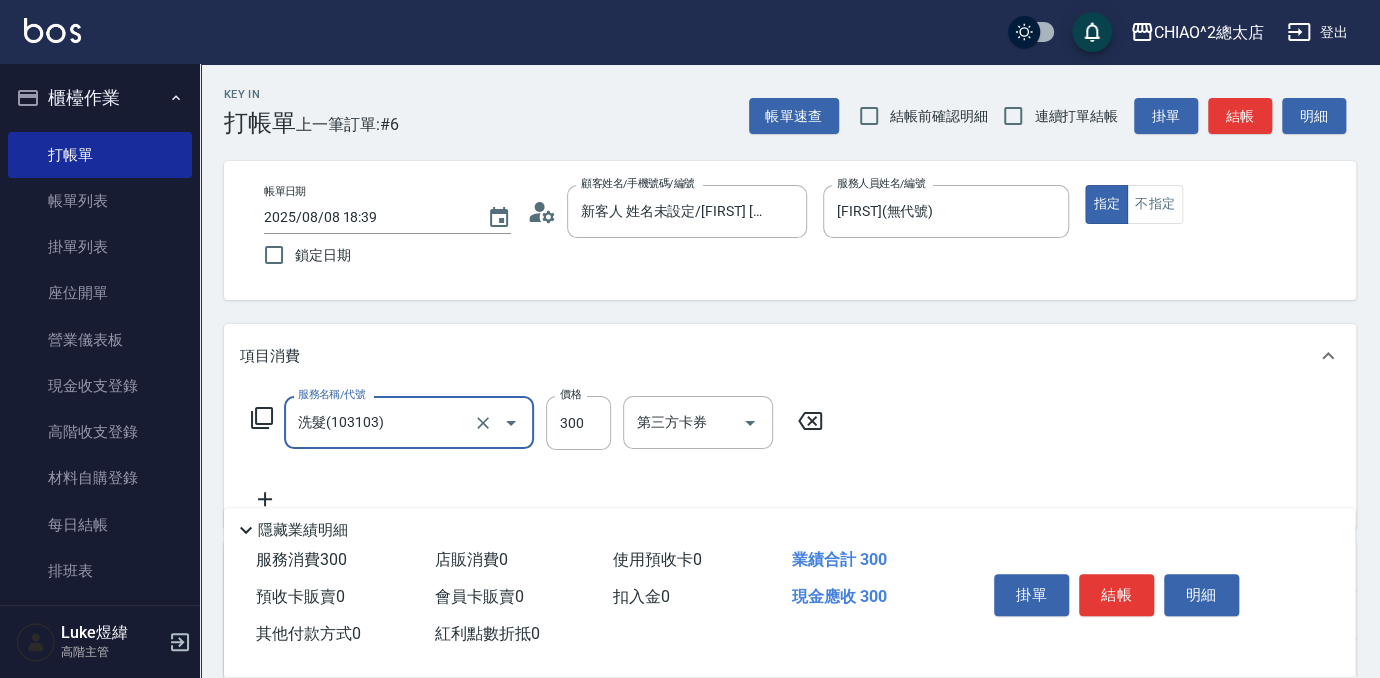 type on "洗髮(103103)" 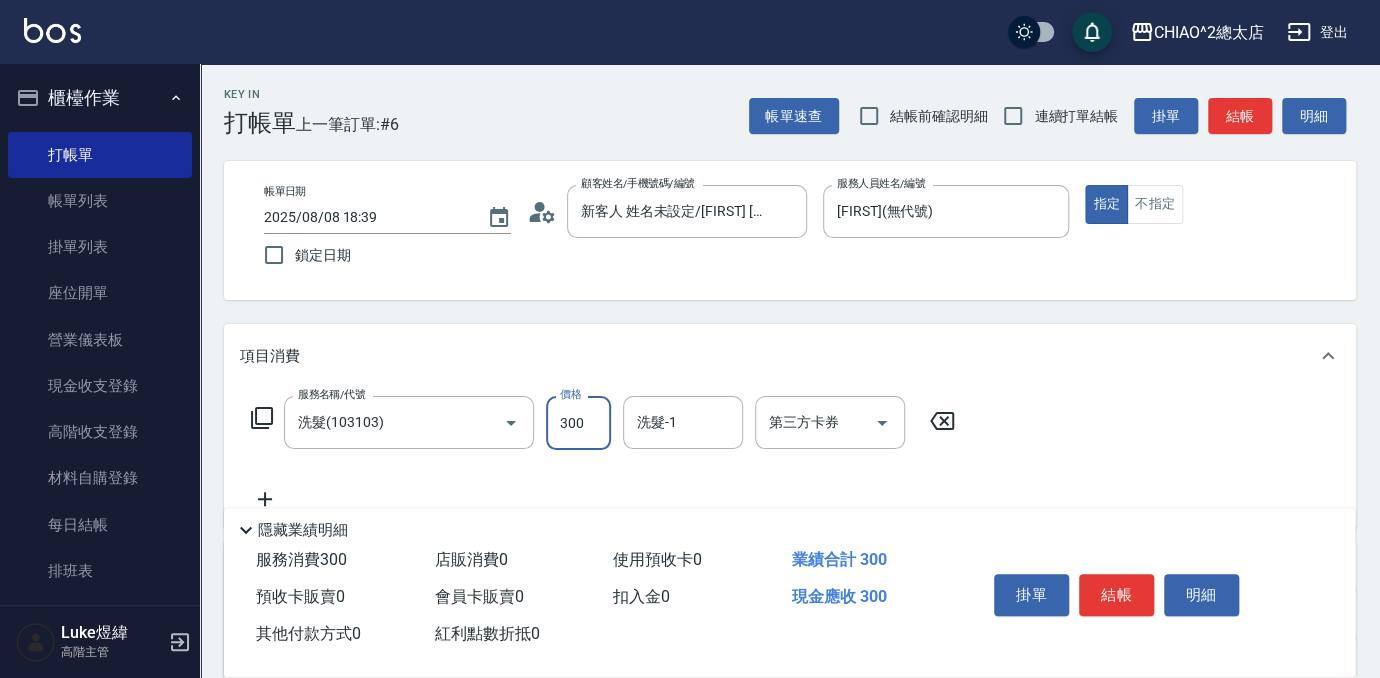 click on "300" at bounding box center (578, 423) 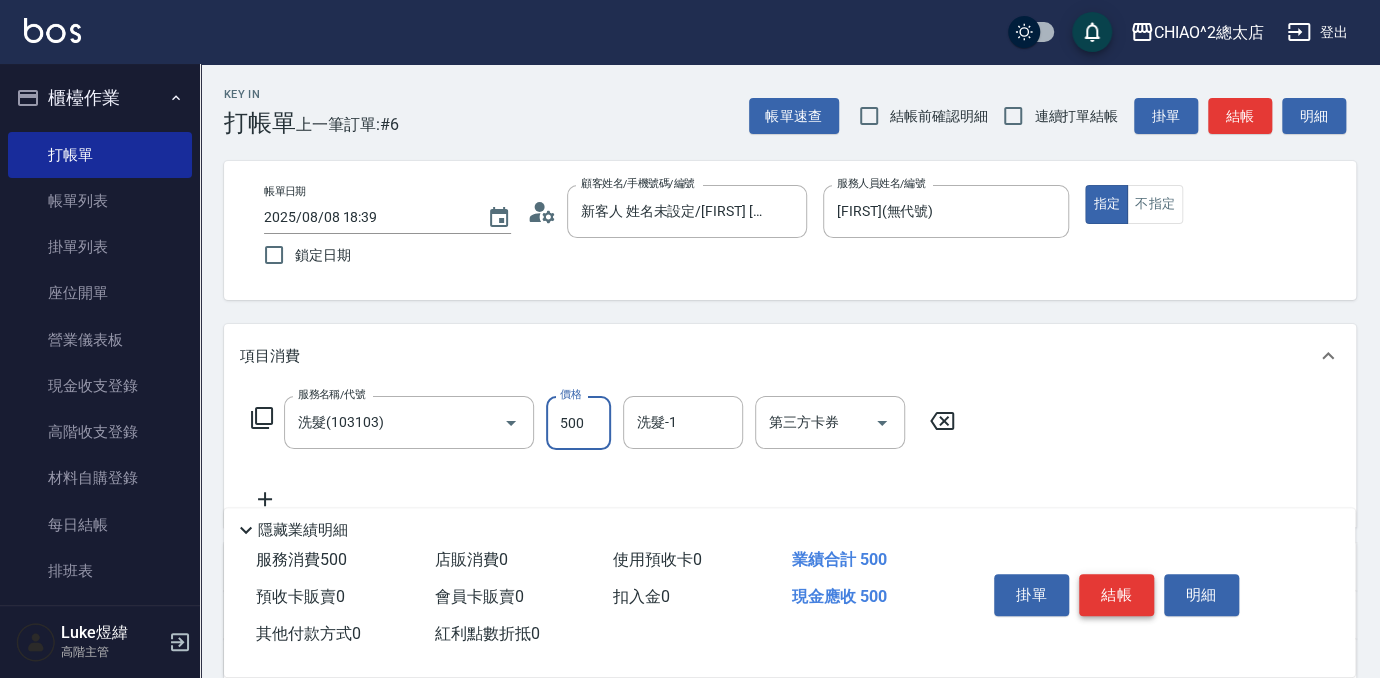 type on "500" 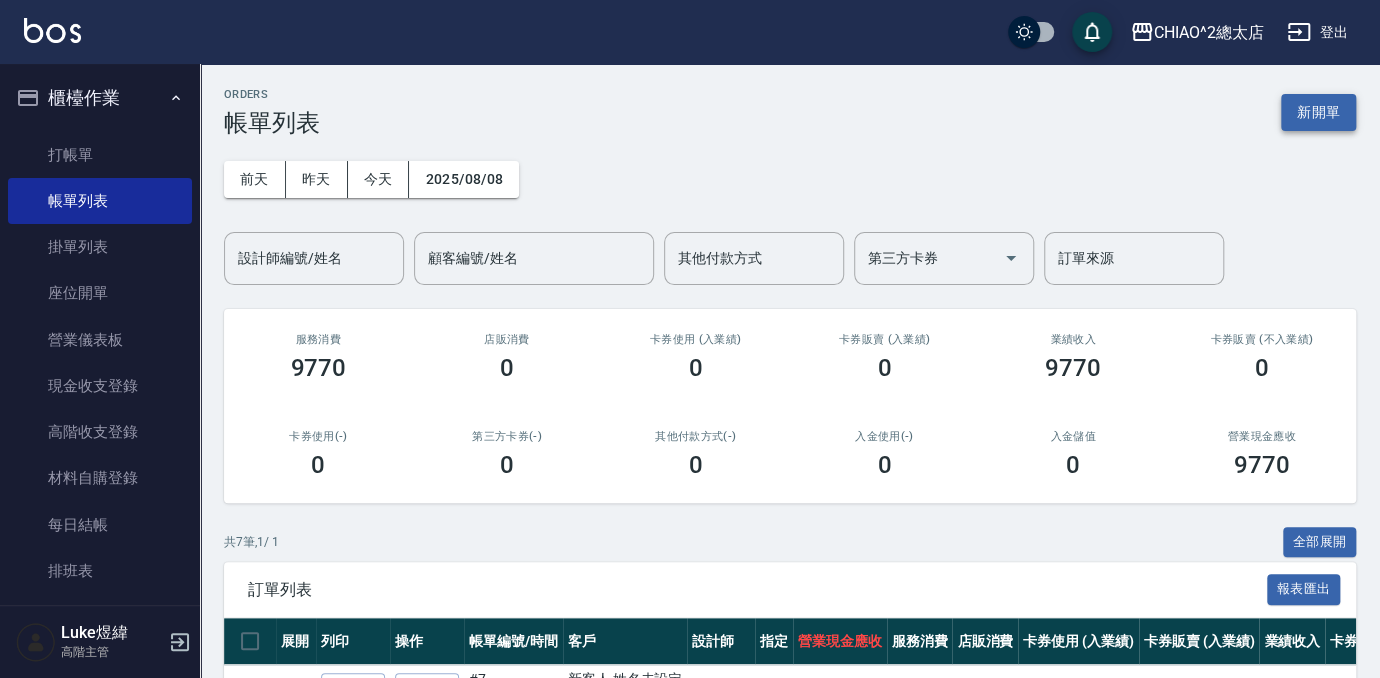 click on "新開單" at bounding box center [1318, 112] 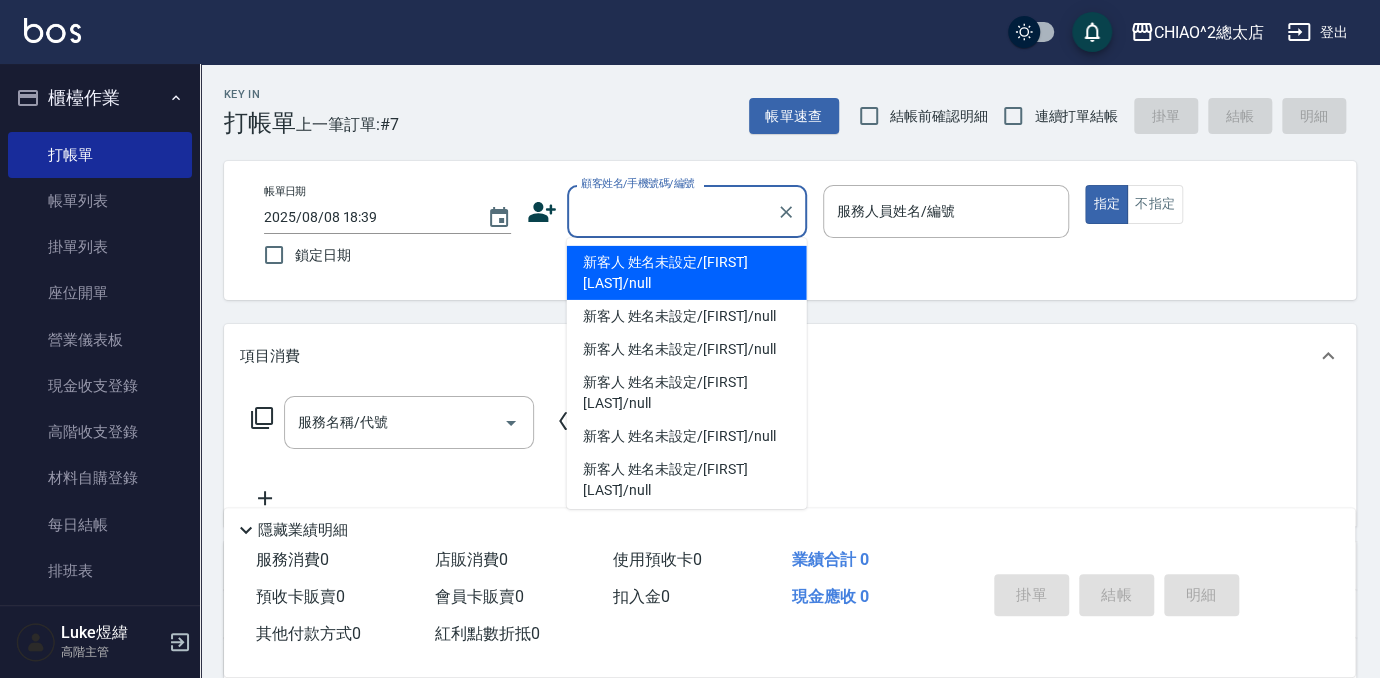 click on "顧客姓名/手機號碼/編號" at bounding box center [672, 211] 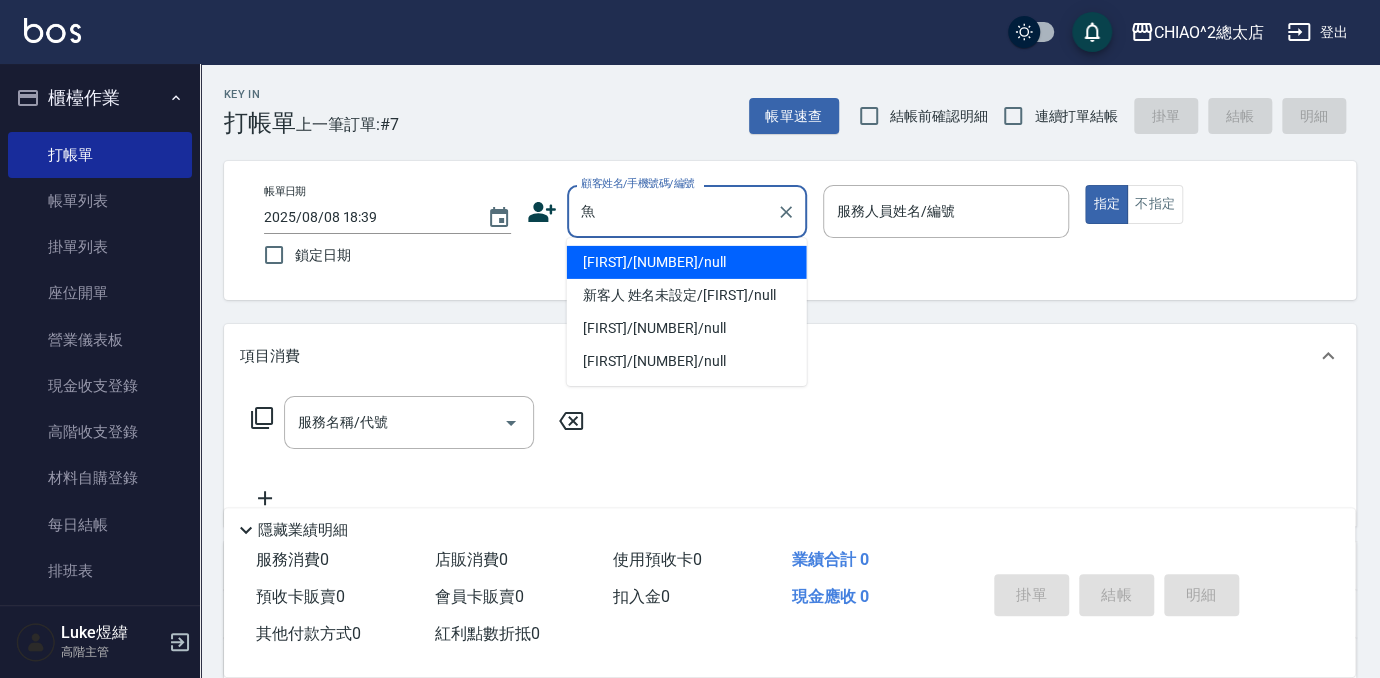 type on "[FIRST]/[NUMBER]/null" 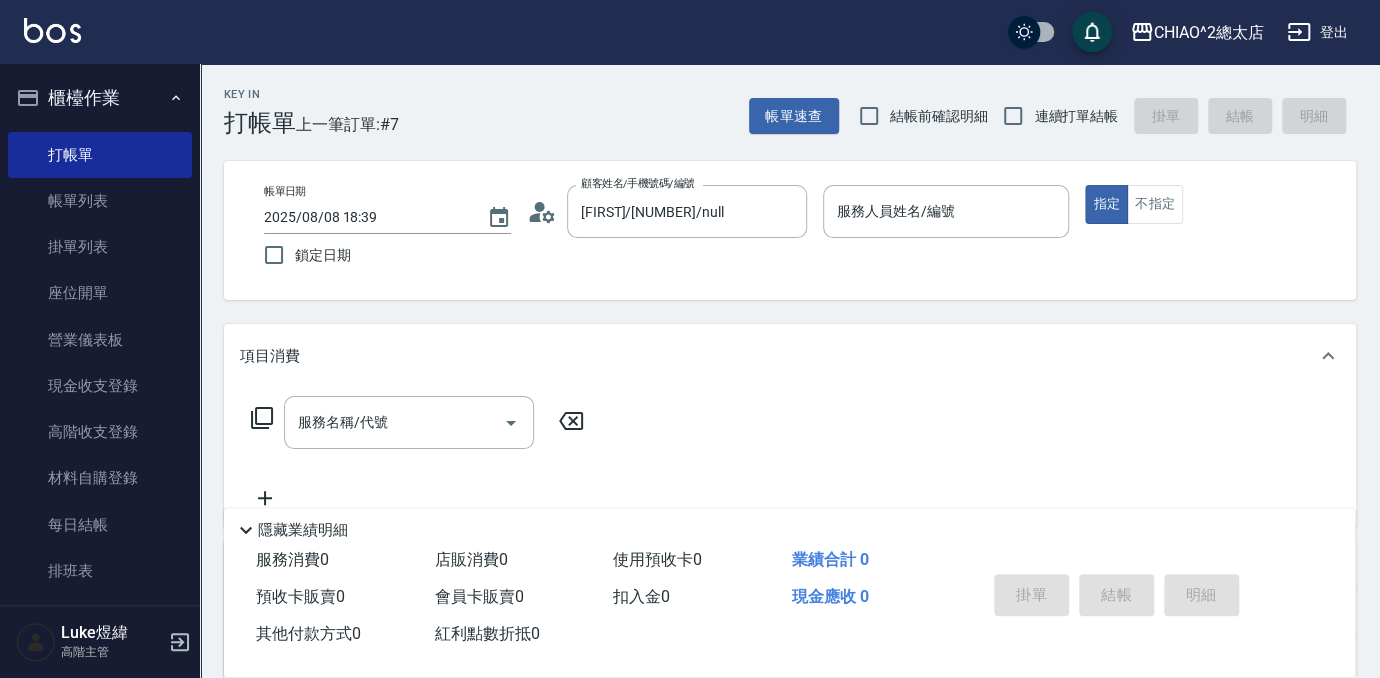 click at bounding box center [946, 248] 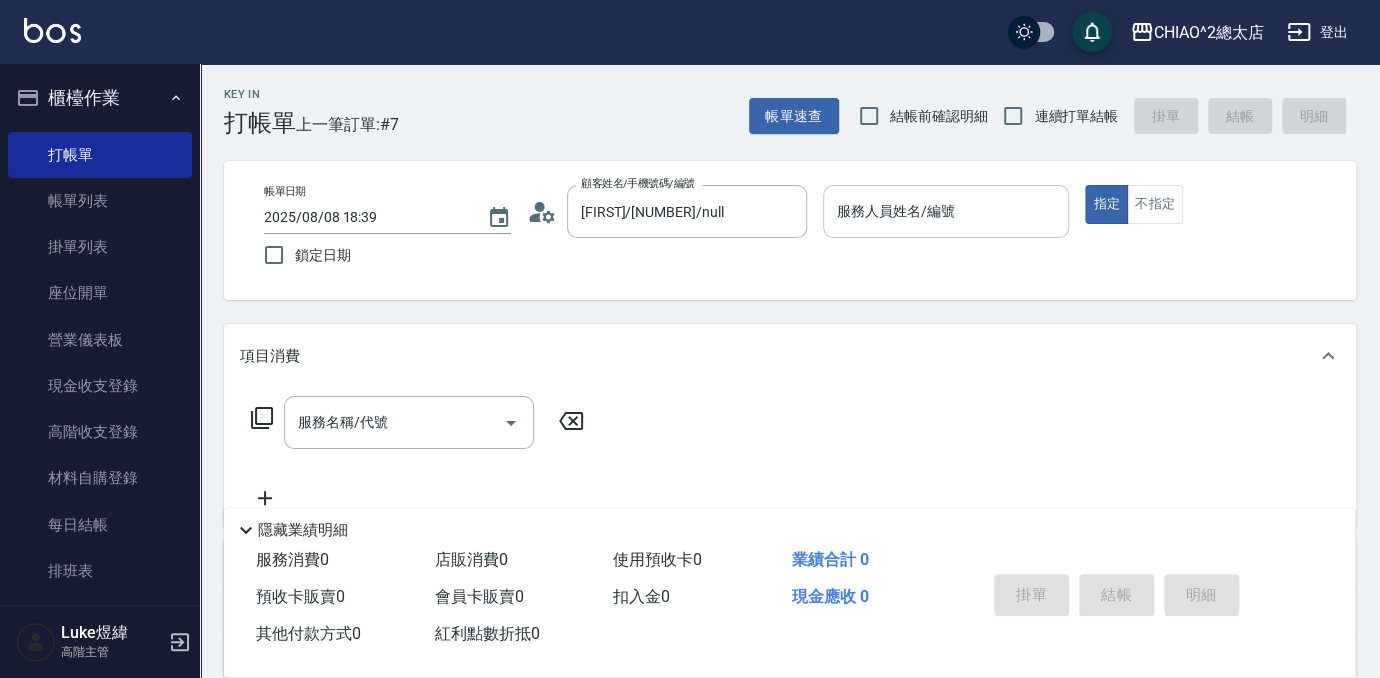 drag, startPoint x: 1021, startPoint y: 231, endPoint x: 1019, endPoint y: 217, distance: 14.142136 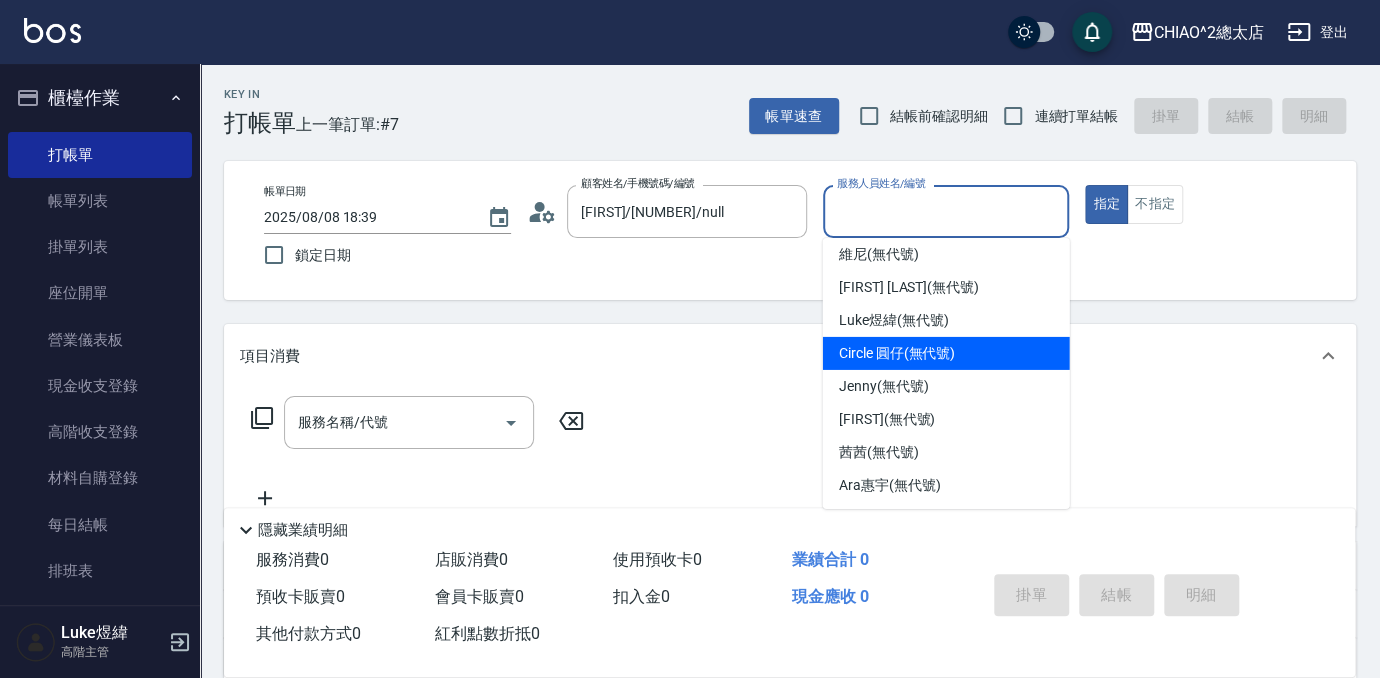 scroll, scrollTop: 74, scrollLeft: 0, axis: vertical 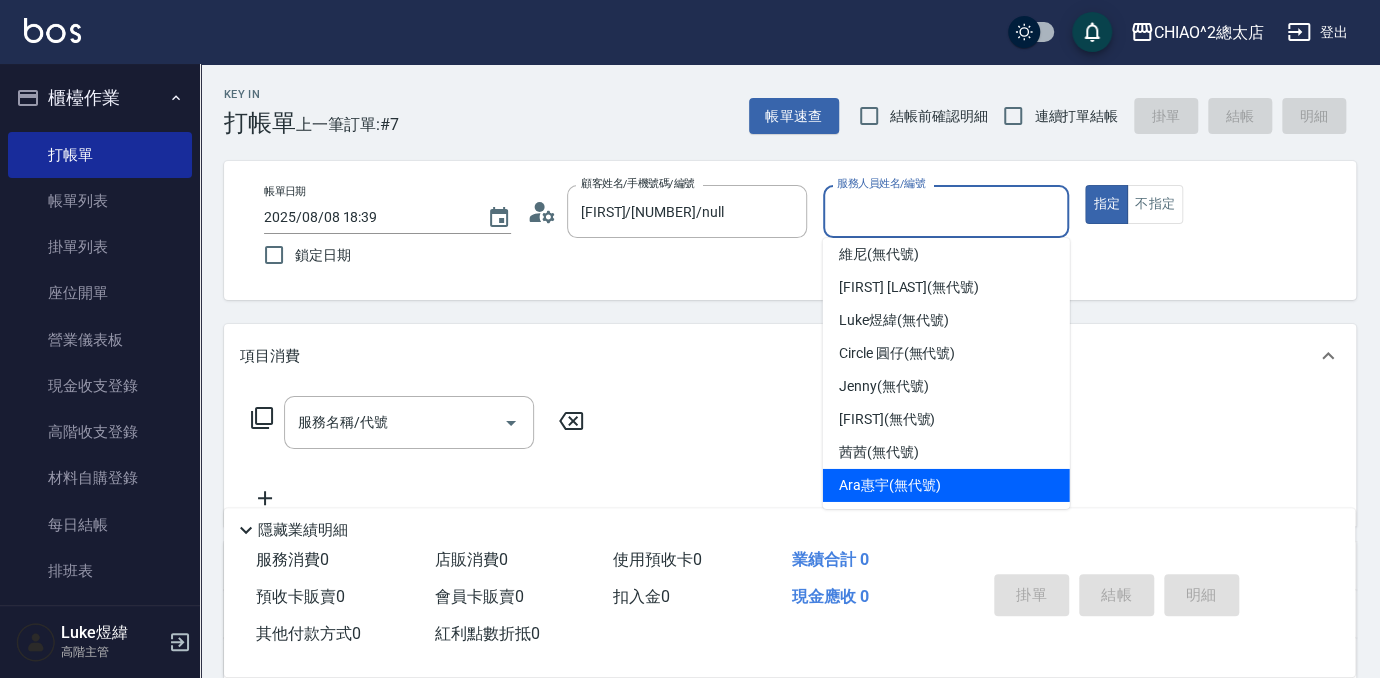 click on "[FIRST] [LAST] (無代號)" at bounding box center (946, 485) 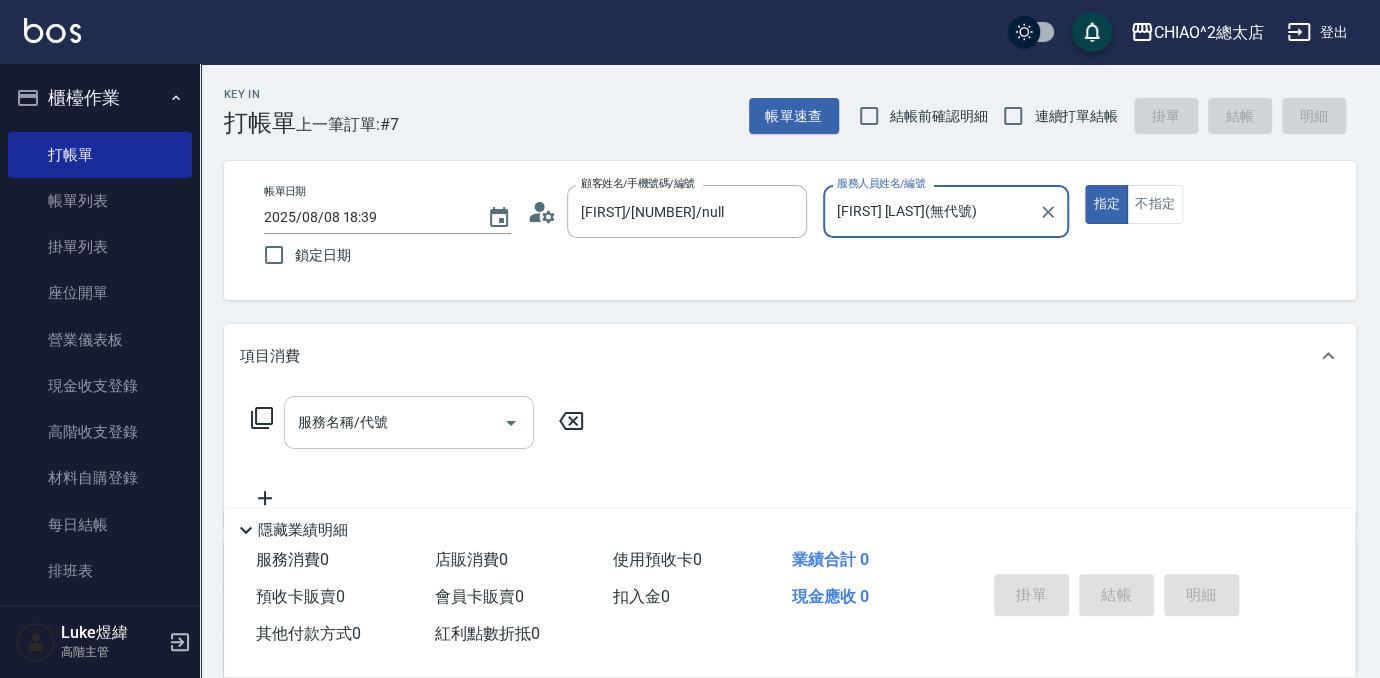 click on "服務名稱/代號 服務名稱/代號" at bounding box center (409, 422) 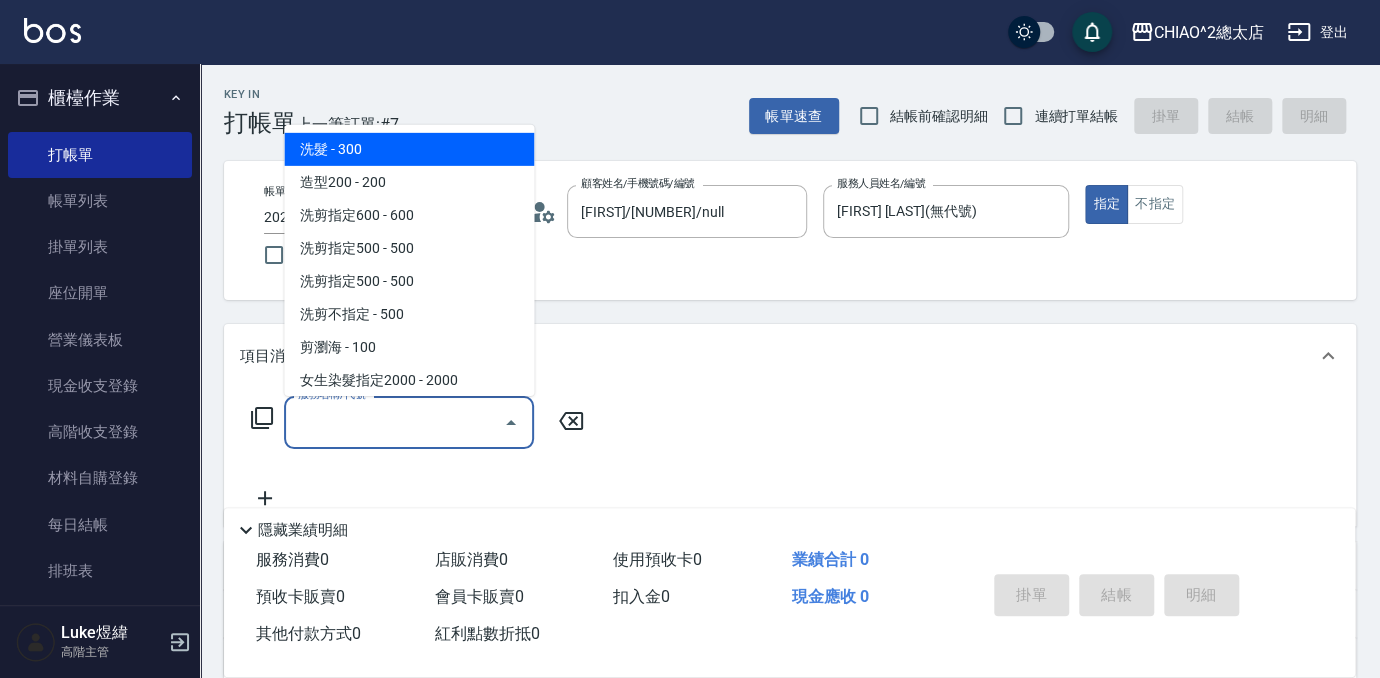 click on "洗髮 - 300" at bounding box center (409, 149) 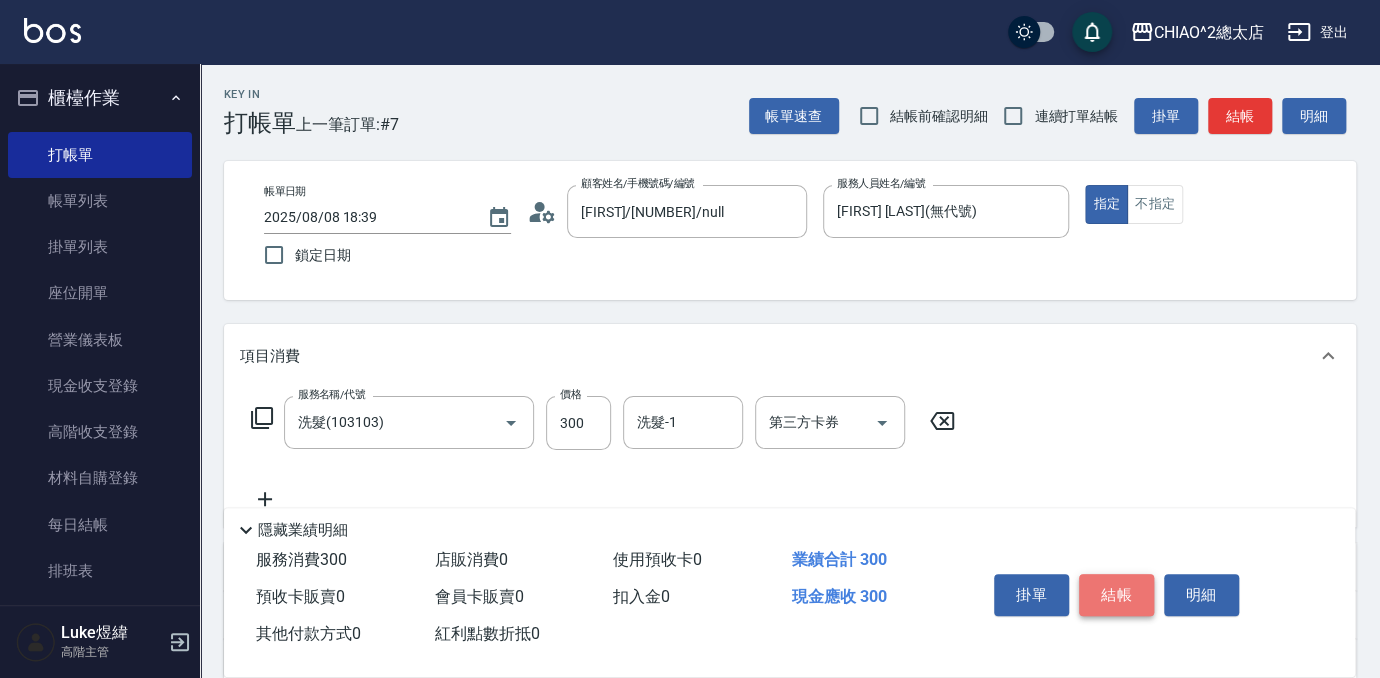 click on "結帳" at bounding box center (1116, 595) 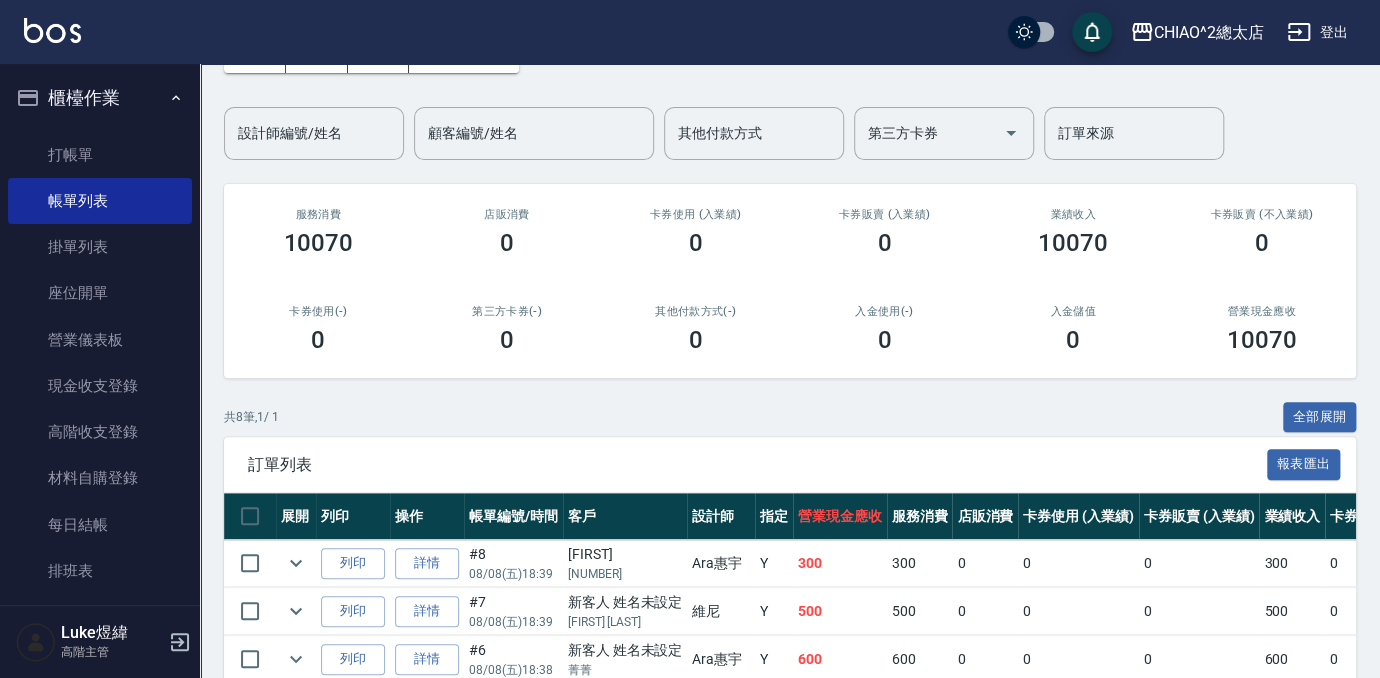 scroll, scrollTop: 363, scrollLeft: 0, axis: vertical 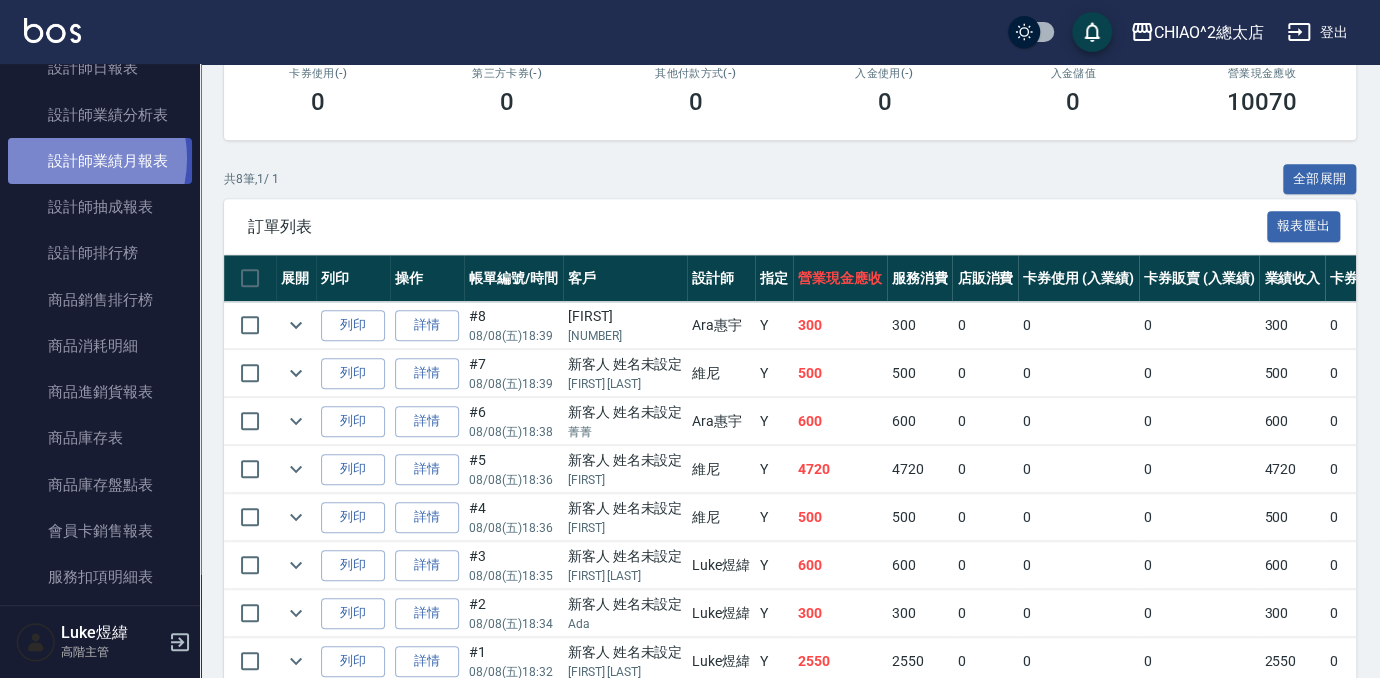 click on "設計師業績月報表" at bounding box center [100, 161] 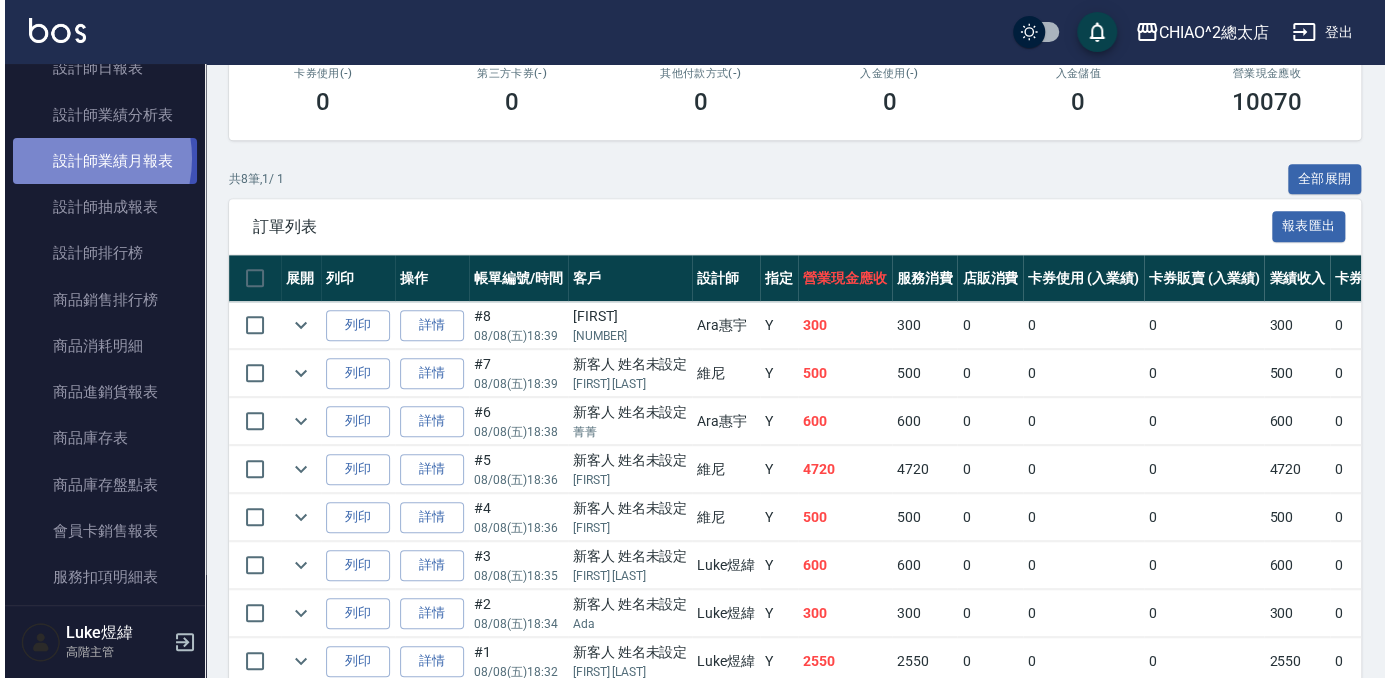 scroll, scrollTop: 0, scrollLeft: 0, axis: both 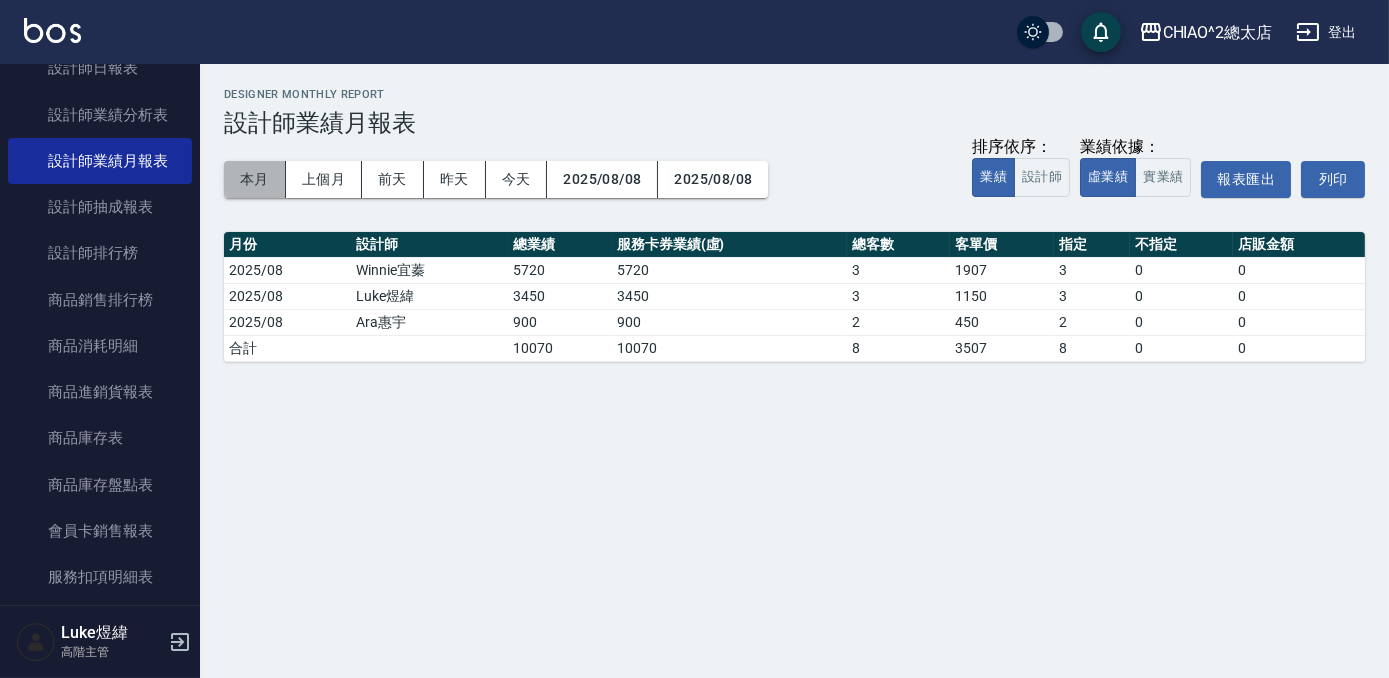 click on "本月" at bounding box center (255, 179) 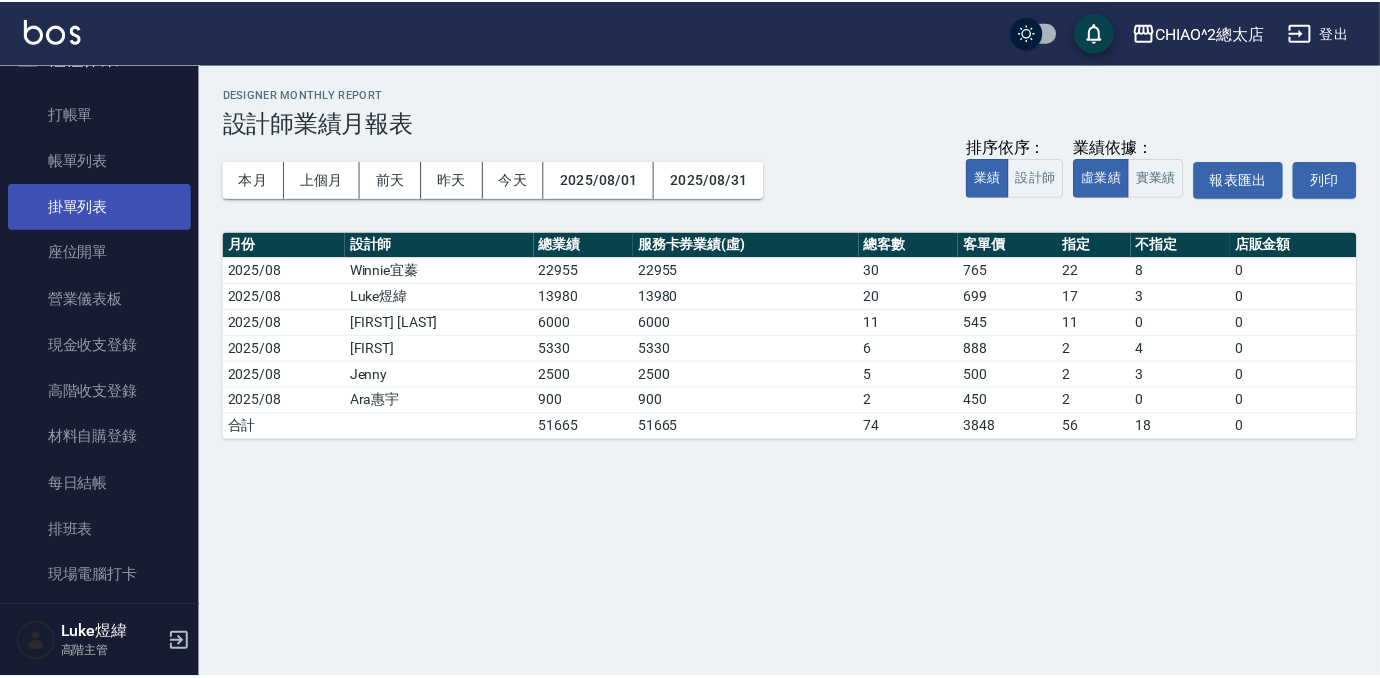 scroll, scrollTop: 0, scrollLeft: 0, axis: both 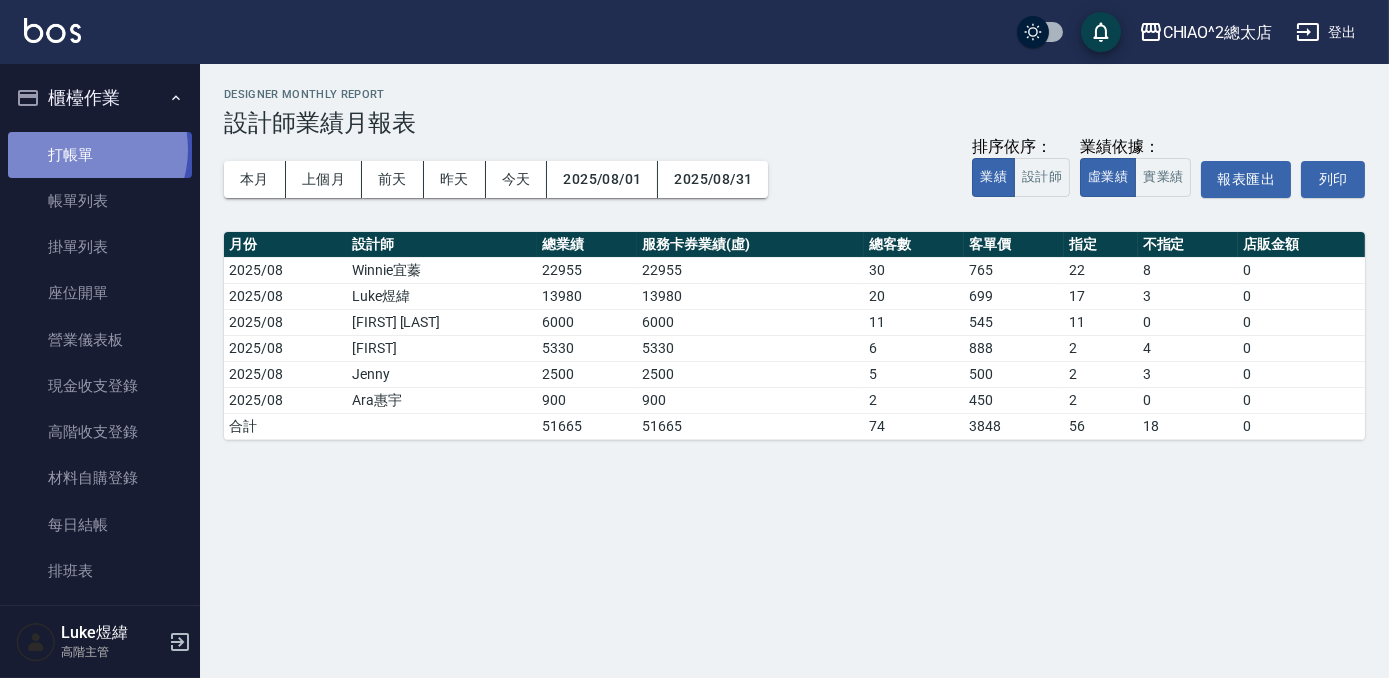 click on "打帳單" at bounding box center [100, 155] 